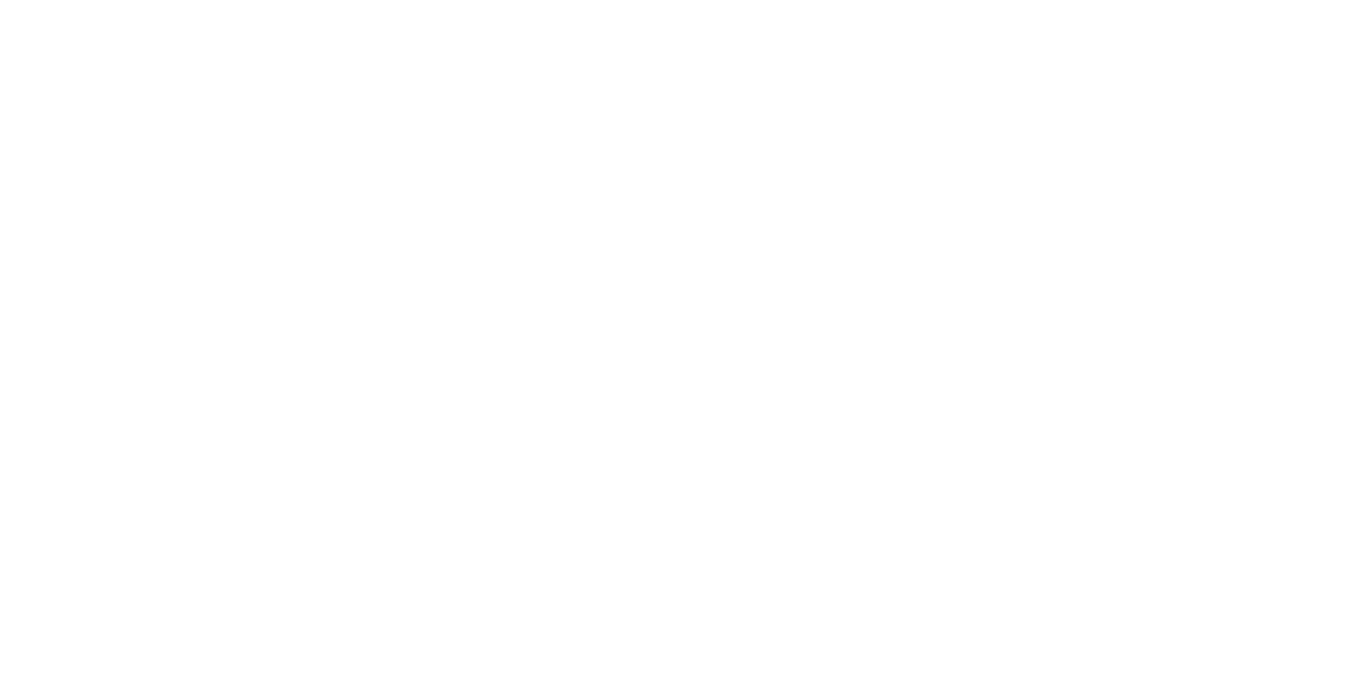 scroll, scrollTop: 0, scrollLeft: 0, axis: both 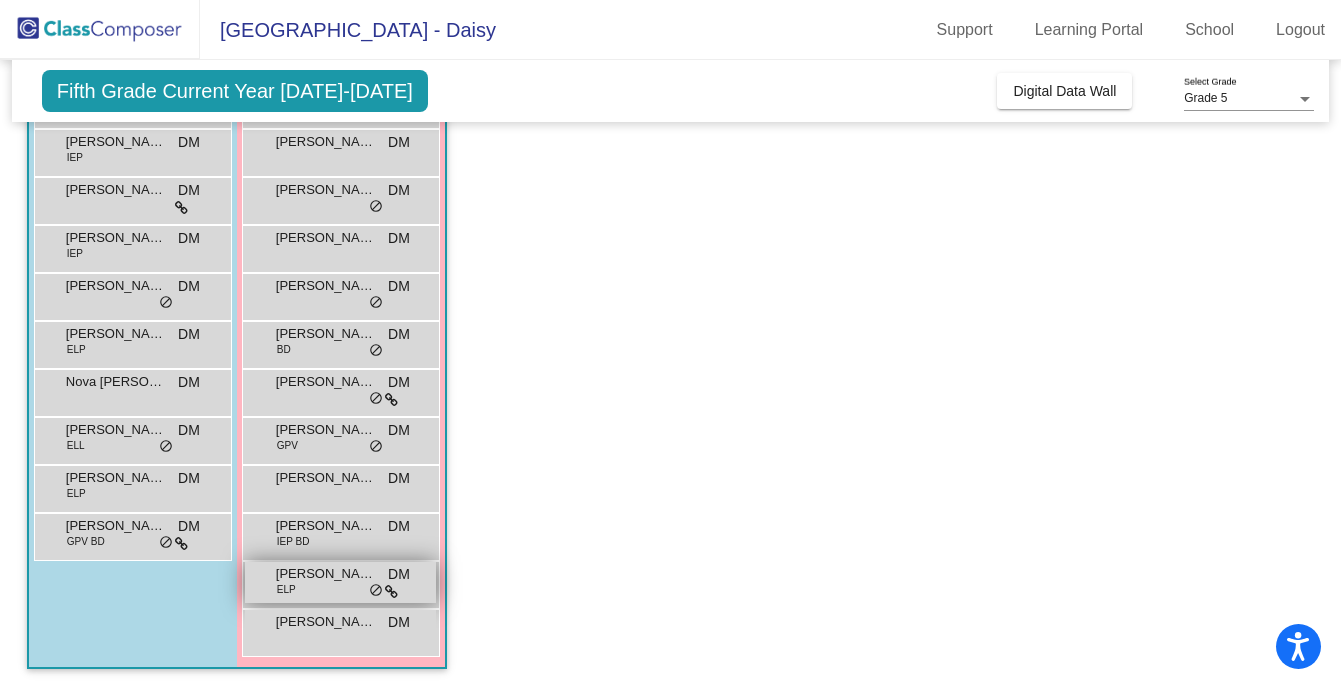 click on "[PERSON_NAME]" at bounding box center [326, 574] 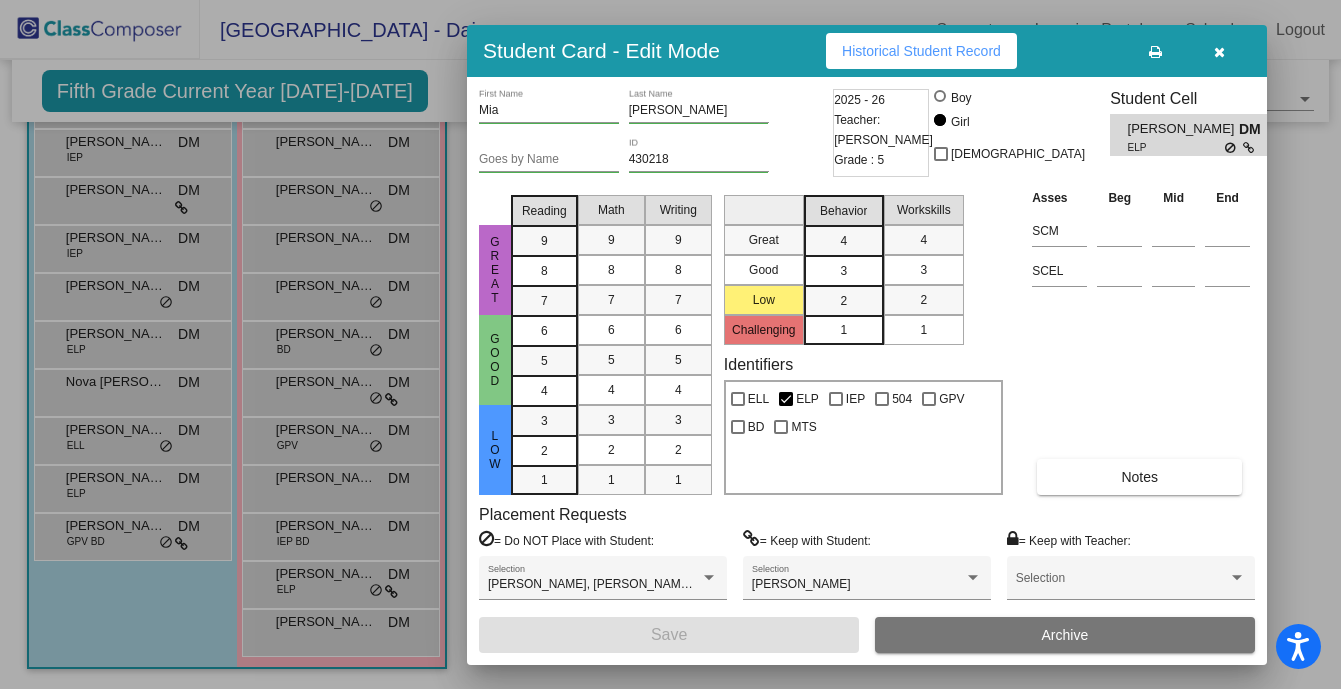scroll, scrollTop: 0, scrollLeft: 0, axis: both 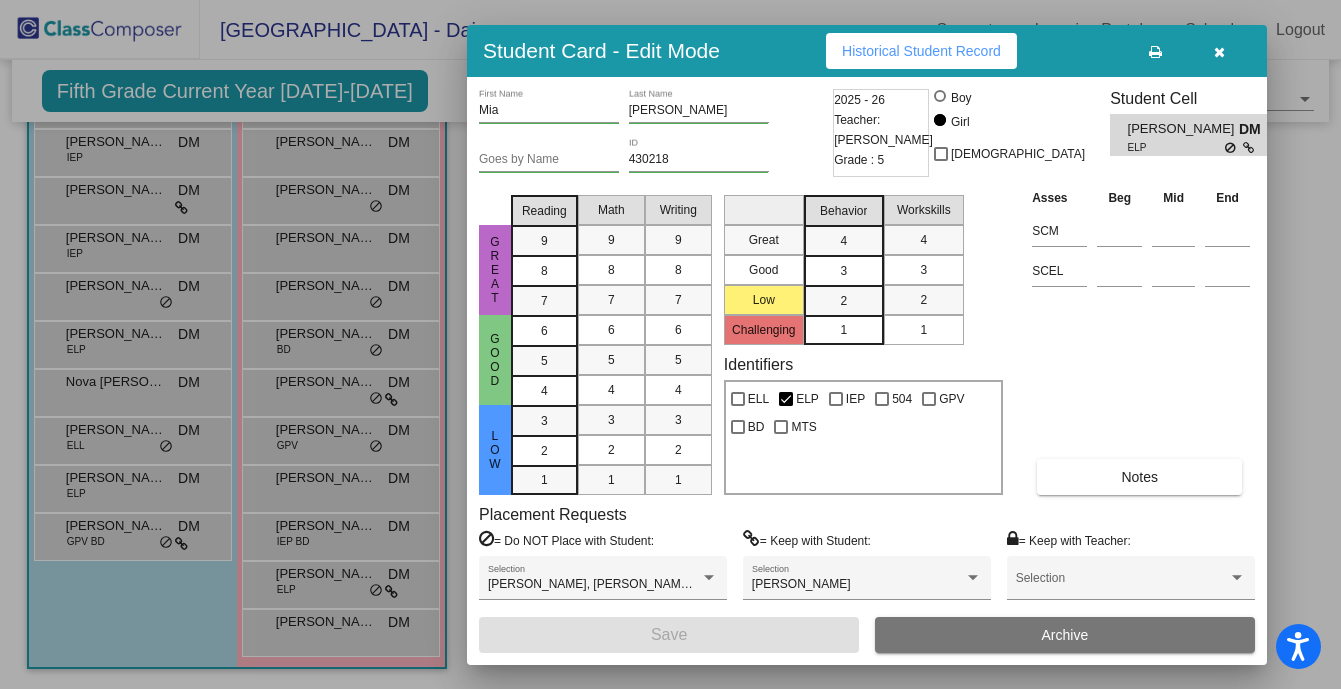 click on "Historical Student Record" at bounding box center (921, 51) 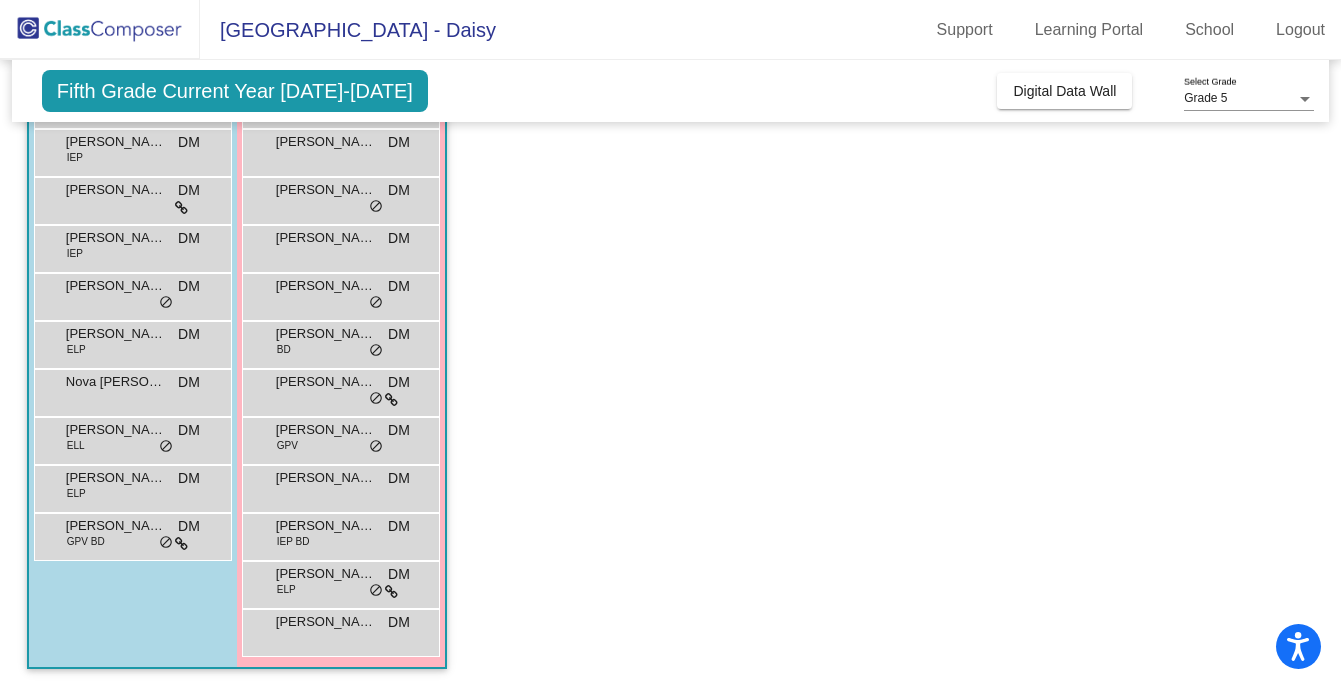 click on "Class 6    picture_as_pdf [PERSON_NAME]  Add Student  First Name Last Name Student Id  (Recommended)   Boy   Girl   [DEMOGRAPHIC_DATA] Add Close  Boys : 12  [PERSON_NAME] ELP GPV DM lock do_not_disturb_alt [PERSON_NAME] [PERSON_NAME] lock do_not_disturb_alt [PERSON_NAME] BD DM lock do_not_disturb_alt [PERSON_NAME] IEP DM lock do_not_disturb_alt [PERSON_NAME] [PERSON_NAME] lock do_not_disturb_alt [PERSON_NAME] IEP DM lock do_not_disturb_alt [PERSON_NAME] [PERSON_NAME] lock do_not_disturb_alt [PERSON_NAME] ELP DM lock do_not_disturb_alt Nova [PERSON_NAME] DM lock do_not_disturb_alt [PERSON_NAME] [PERSON_NAME] lock do_not_disturb_alt [PERSON_NAME] ELP DM lock do_not_disturb_alt Xander [PERSON_NAME] GPV BD DM lock do_not_disturb_alt Girls: 14 Adalynn [PERSON_NAME] lock do_not_disturb_alt Ava [PERSON_NAME] lock do_not_disturb_alt [PERSON_NAME] lock do_not_disturb_alt [PERSON_NAME] DM lock do_not_disturb_alt [PERSON_NAME] lock do_not_disturb_alt [PERSON_NAME] DM lock do_not_disturb_alt [PERSON_NAME] [PERSON_NAME] lock do_not_disturb_alt Henley [PERSON_NAME]" 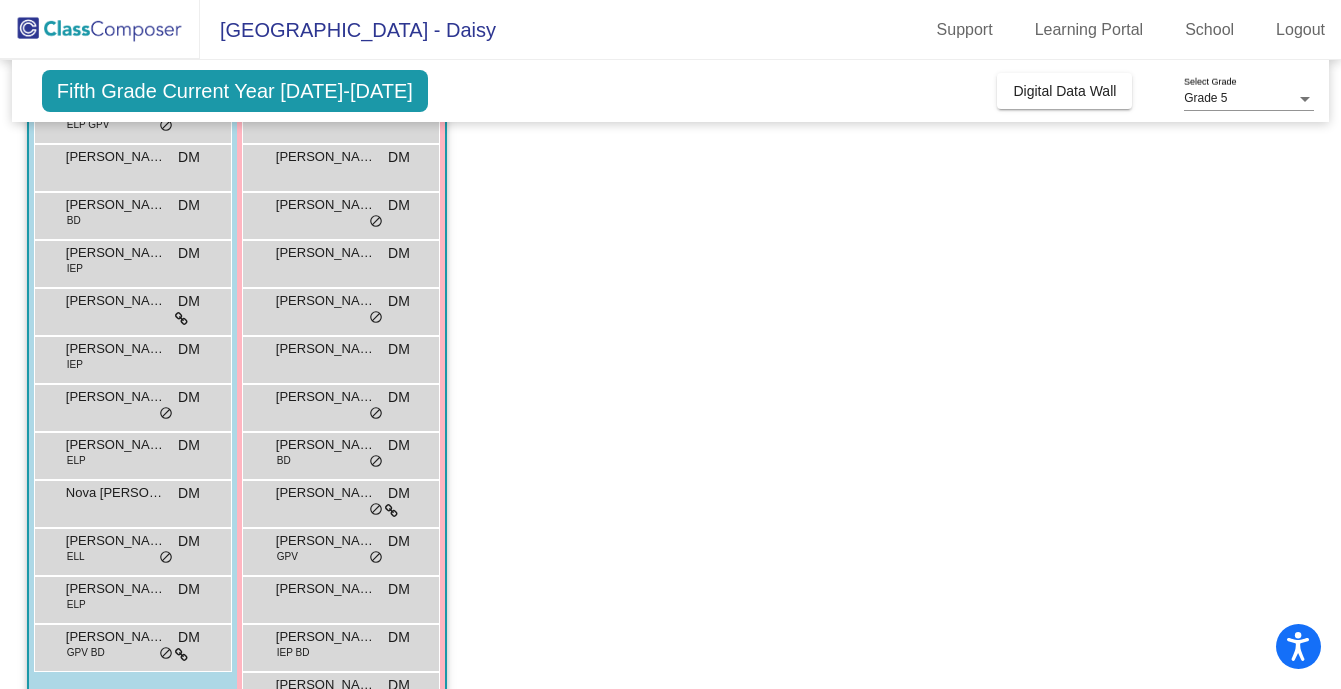 scroll, scrollTop: 0, scrollLeft: 0, axis: both 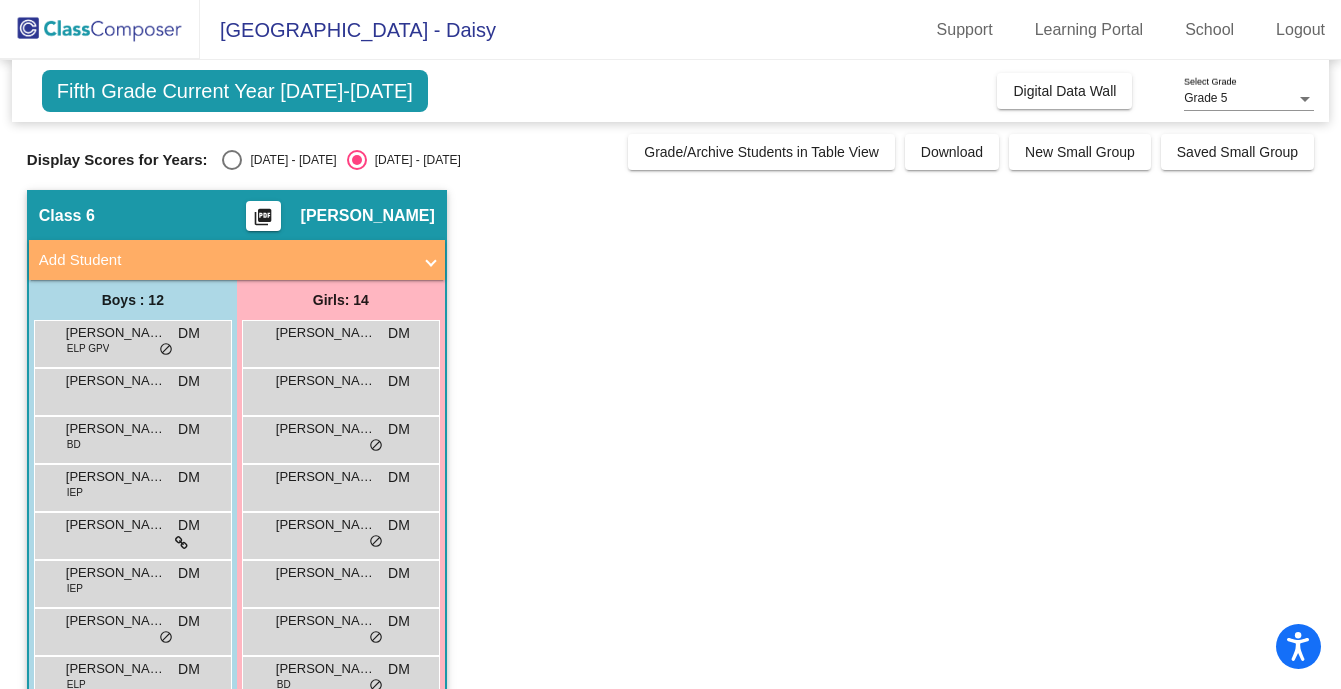 click at bounding box center [232, 160] 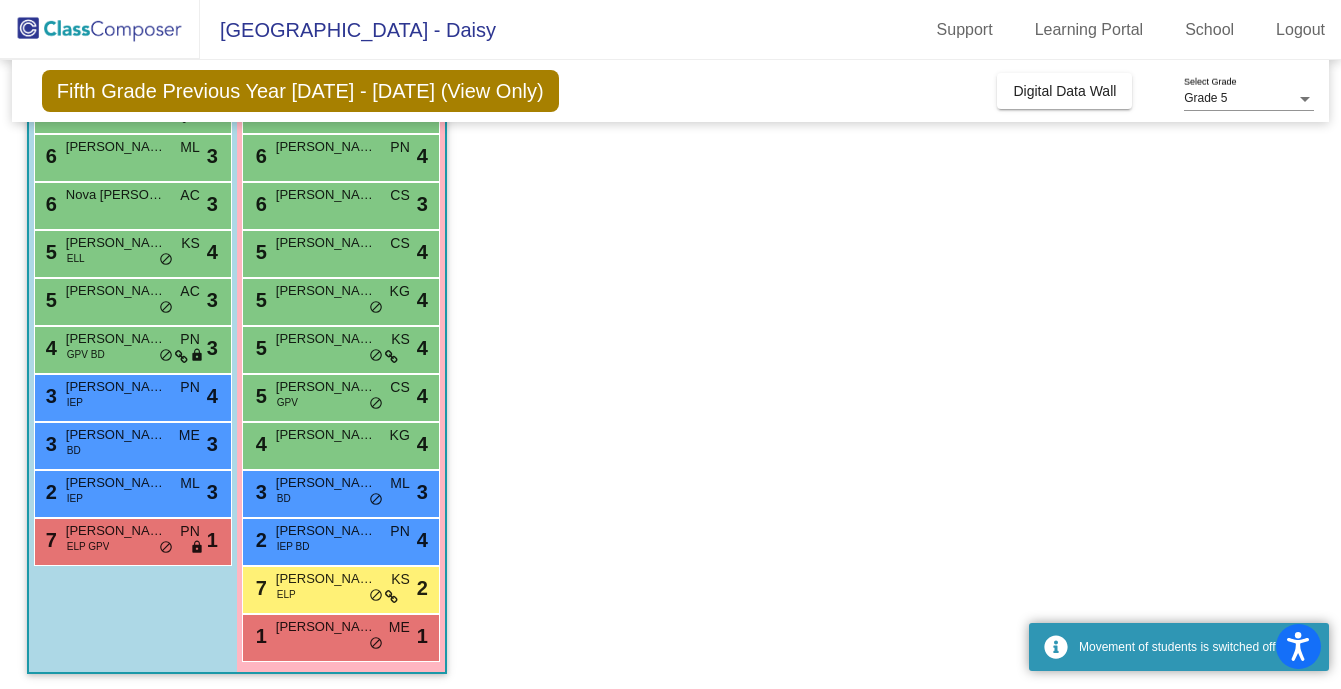 scroll, scrollTop: 335, scrollLeft: 0, axis: vertical 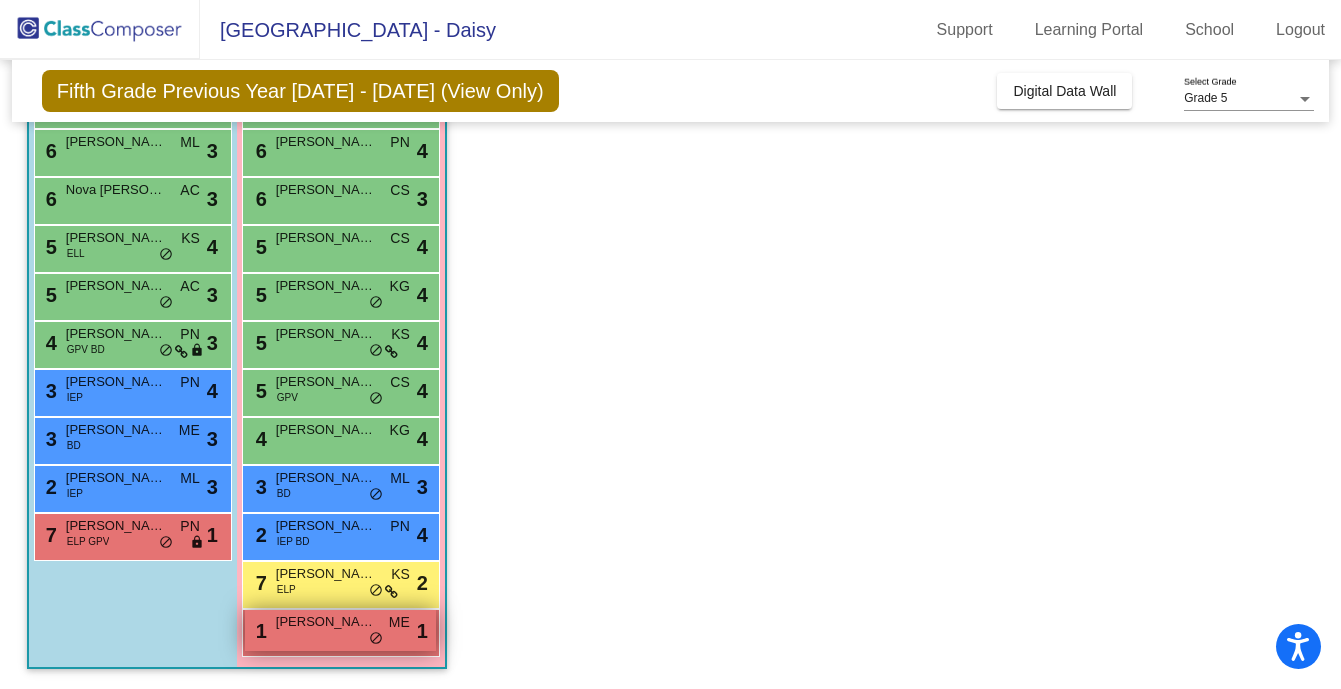 click on "[PERSON_NAME]" at bounding box center (326, 622) 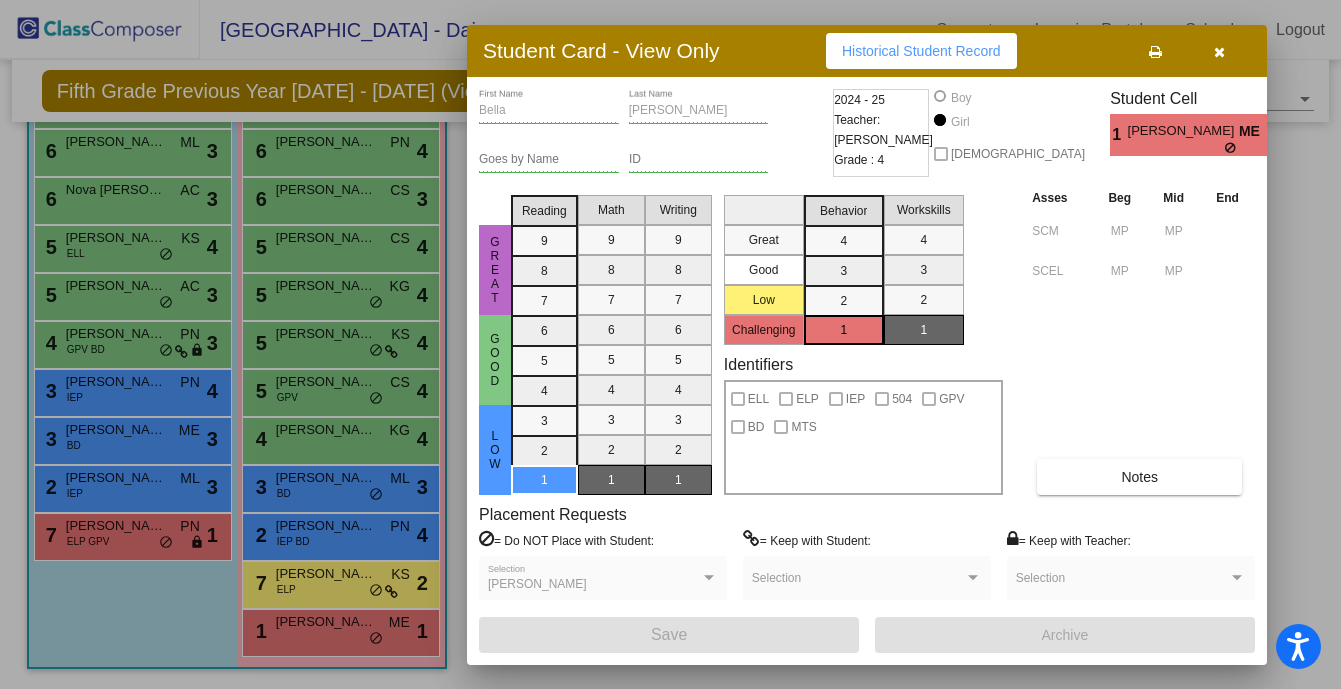 click on "Historical Student Record" at bounding box center (921, 51) 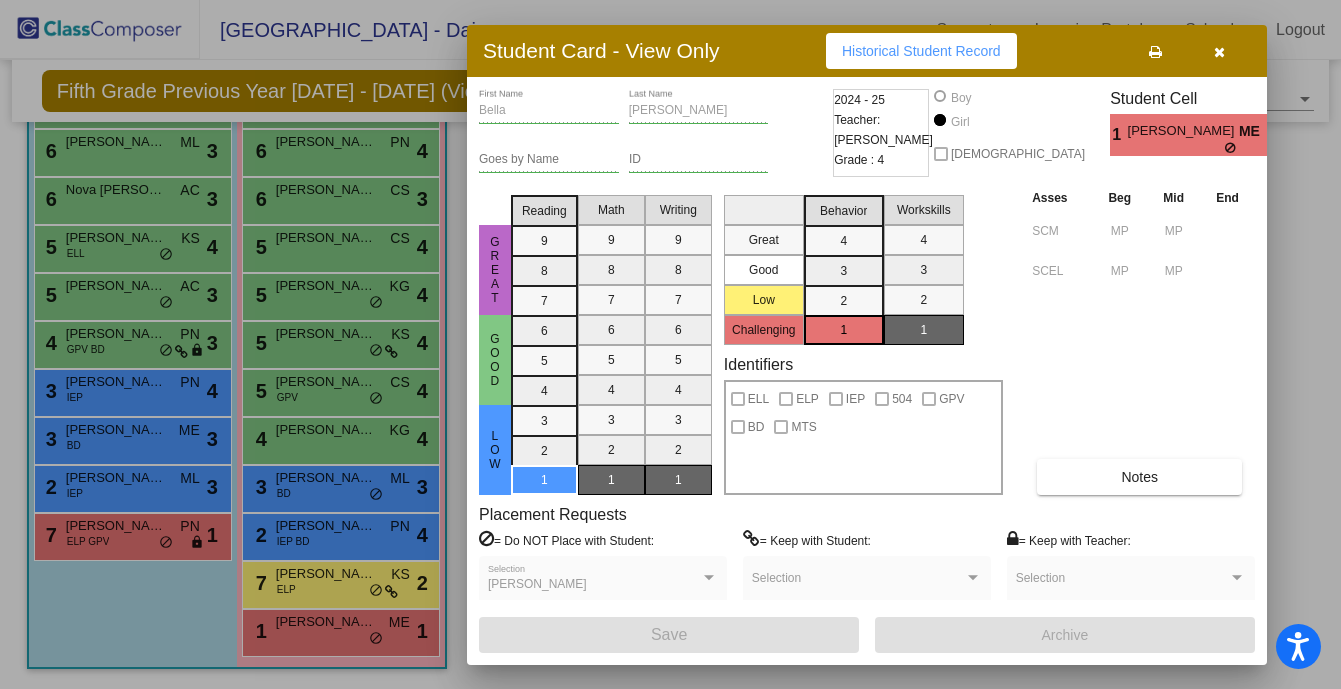 click at bounding box center (1219, 52) 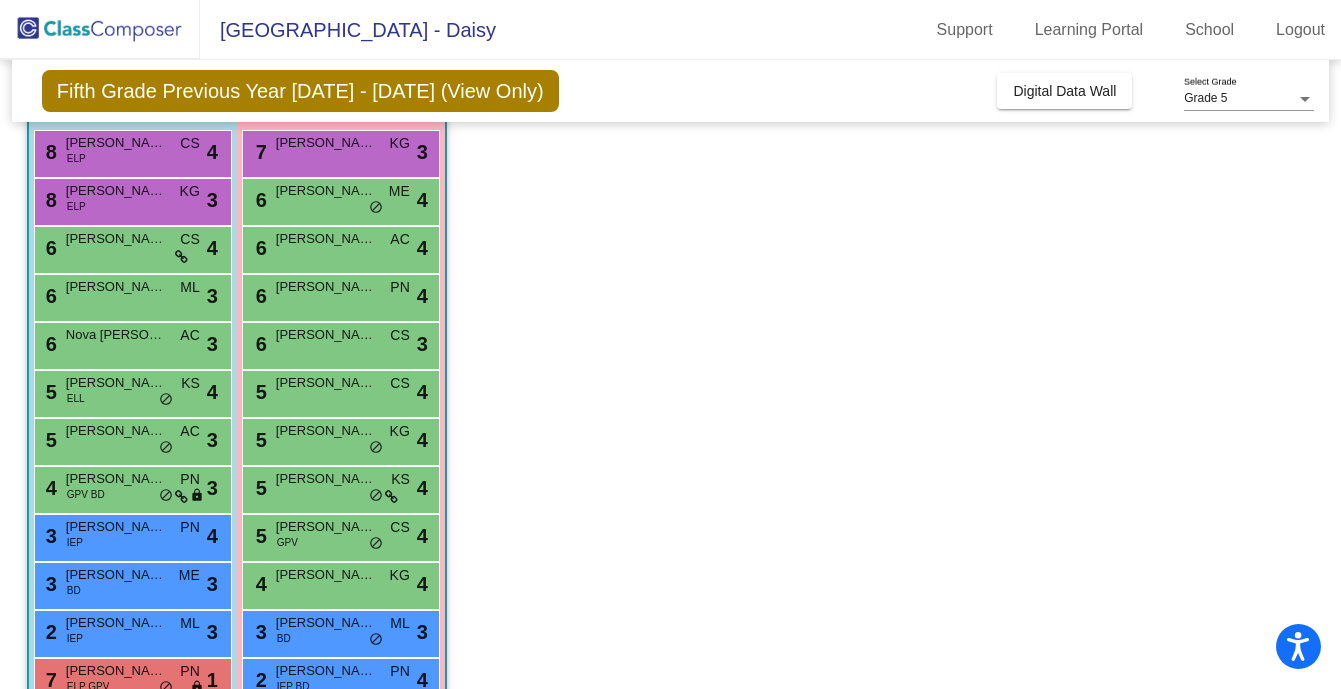 scroll, scrollTop: 335, scrollLeft: 0, axis: vertical 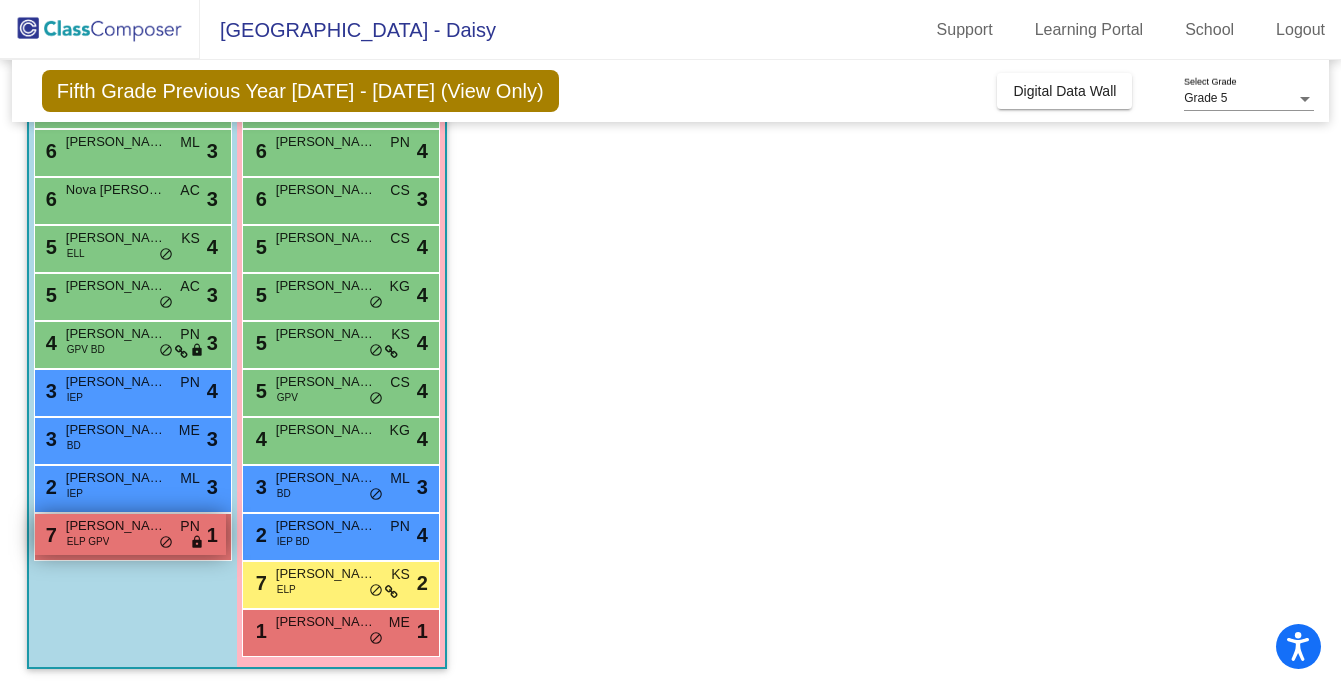 click on "7 [PERSON_NAME] ELP GPV PN lock do_not_disturb_alt 1" at bounding box center [130, 534] 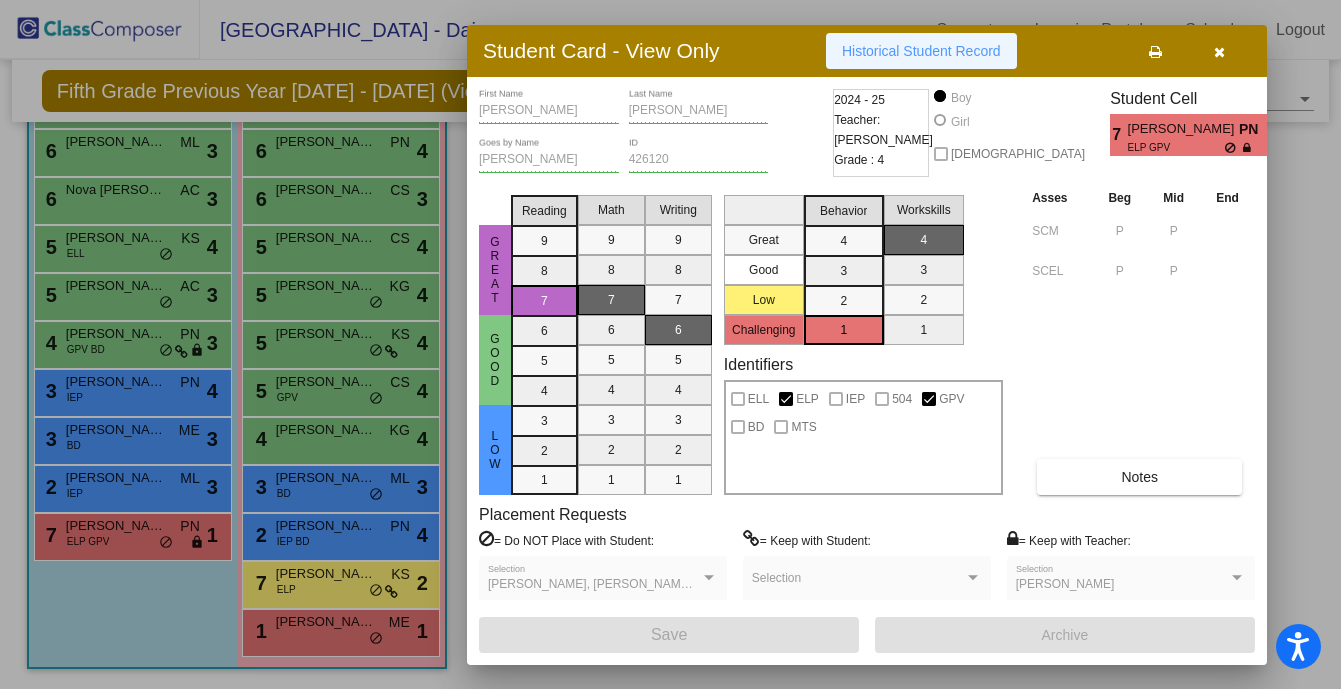 click on "Historical Student Record" at bounding box center [921, 51] 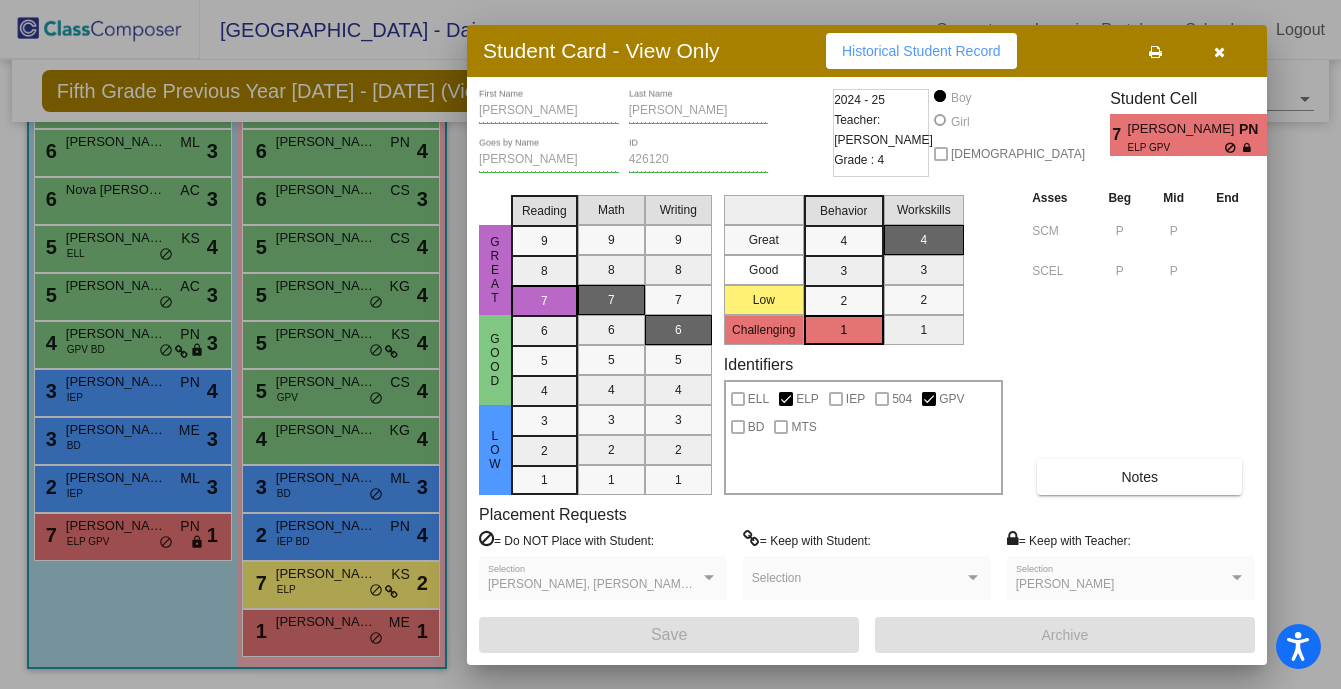 click at bounding box center [1219, 52] 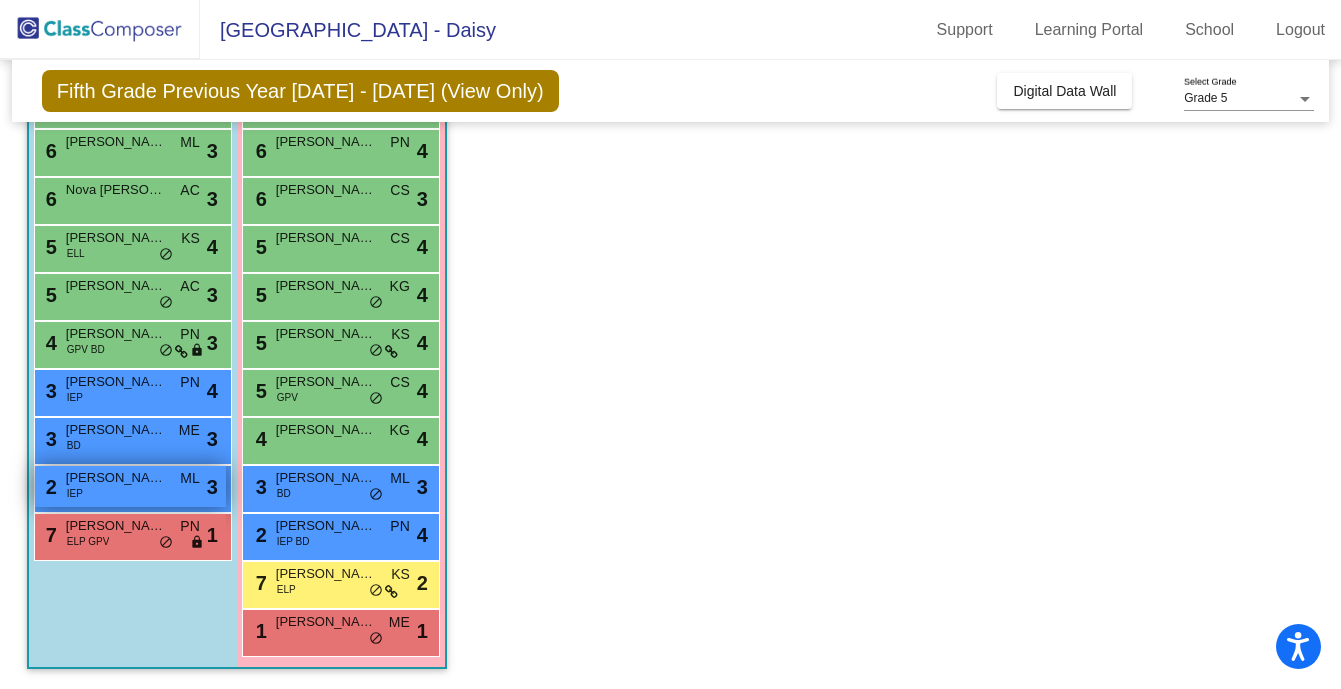 click on "[PERSON_NAME]" at bounding box center (116, 478) 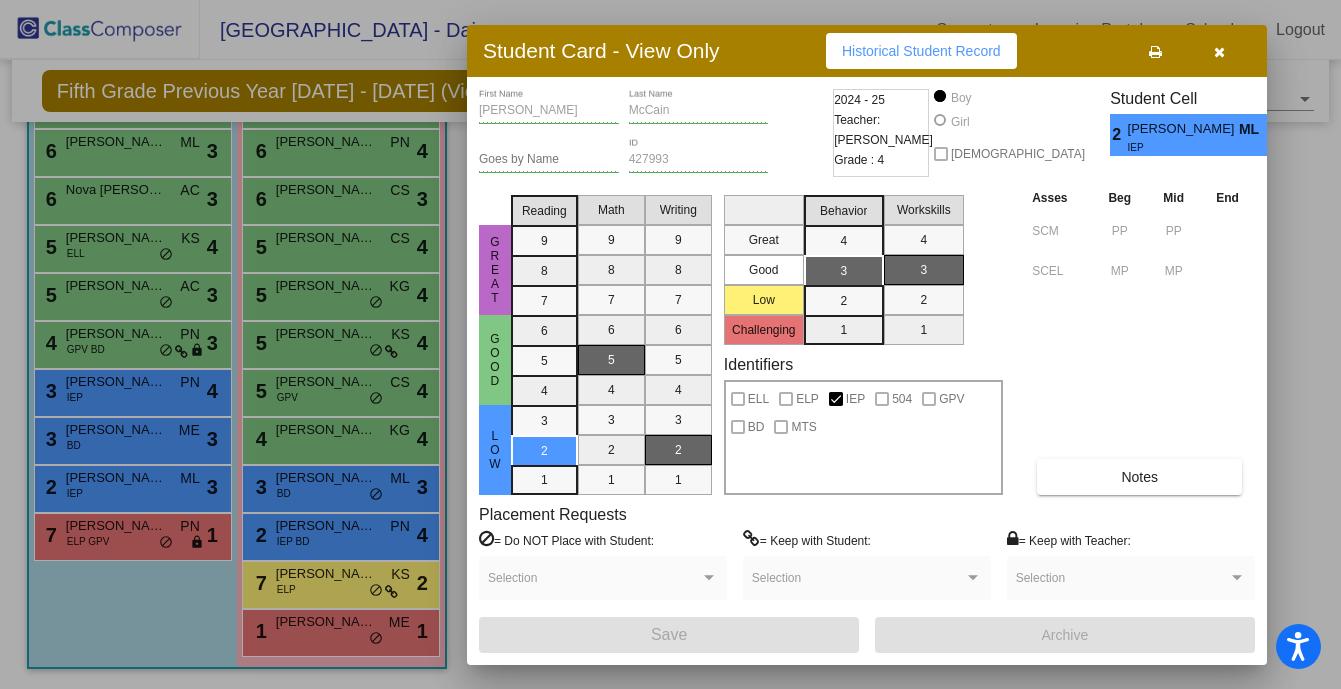 click on "Historical Student Record" at bounding box center (921, 51) 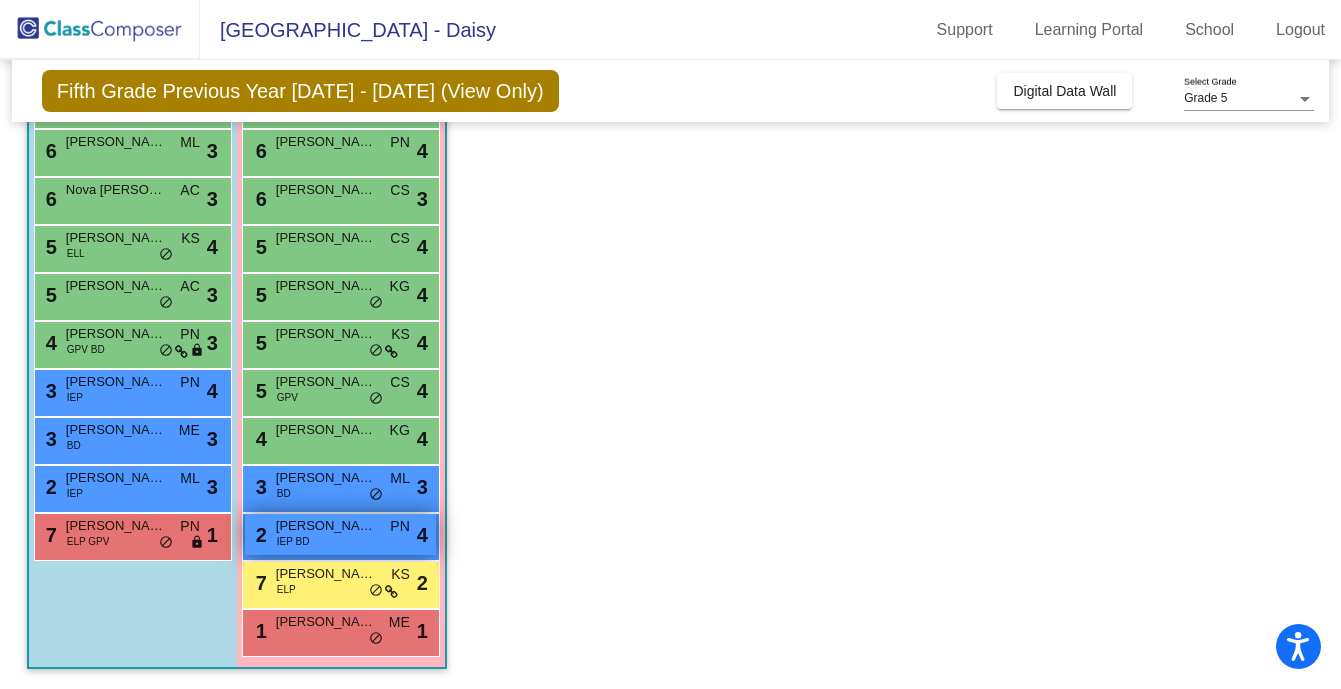 click on "2 [PERSON_NAME] IEP BD PN lock do_not_disturb_alt 4" at bounding box center [340, 534] 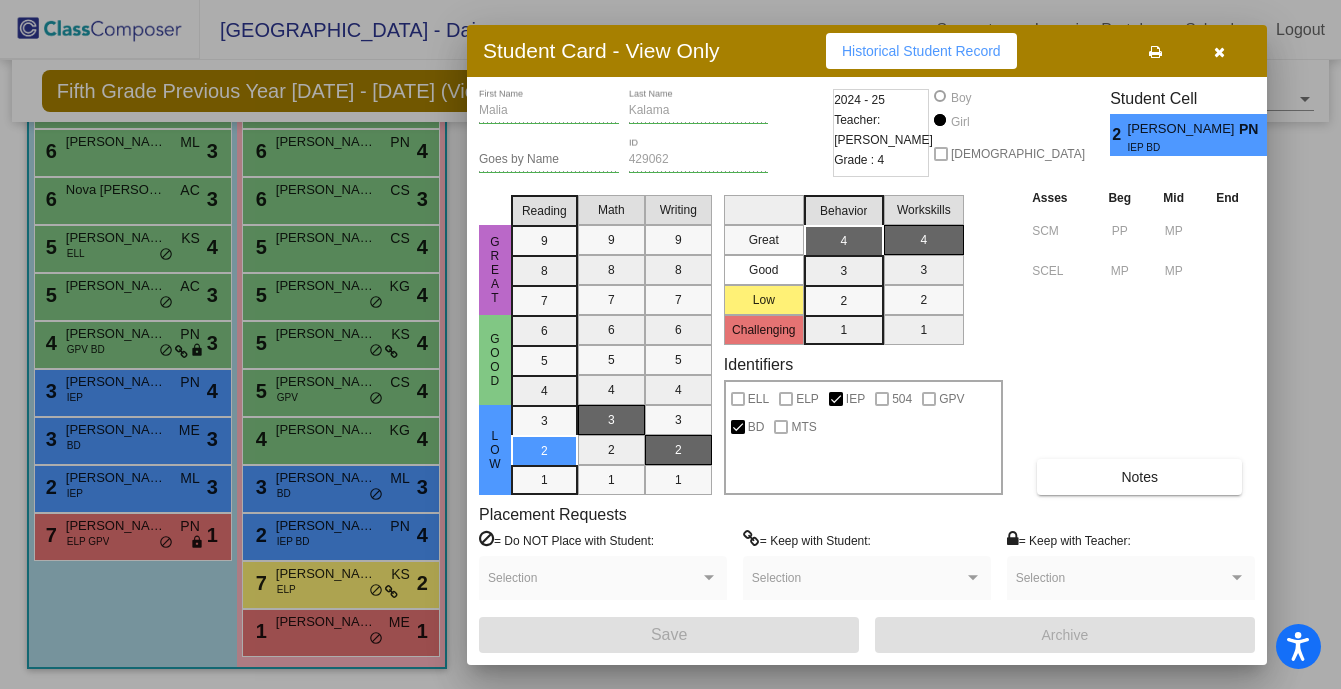 click on "Historical Student Record" at bounding box center (921, 51) 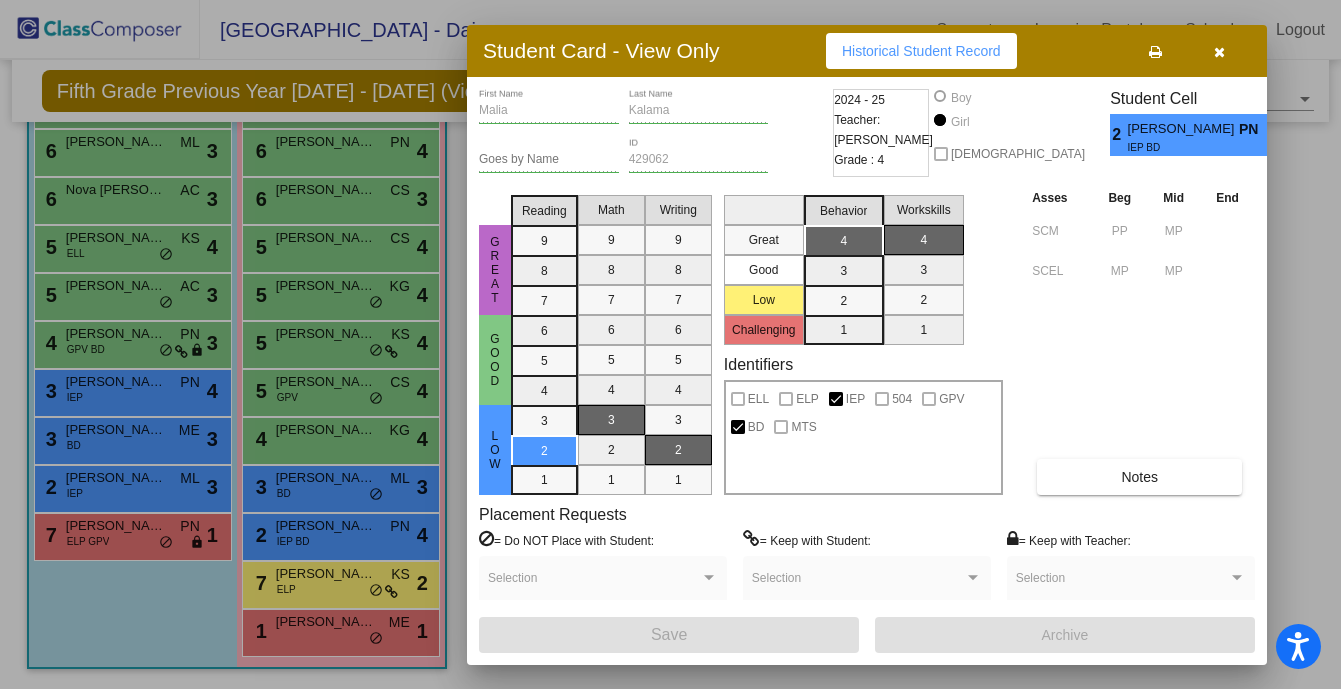 click at bounding box center (670, 344) 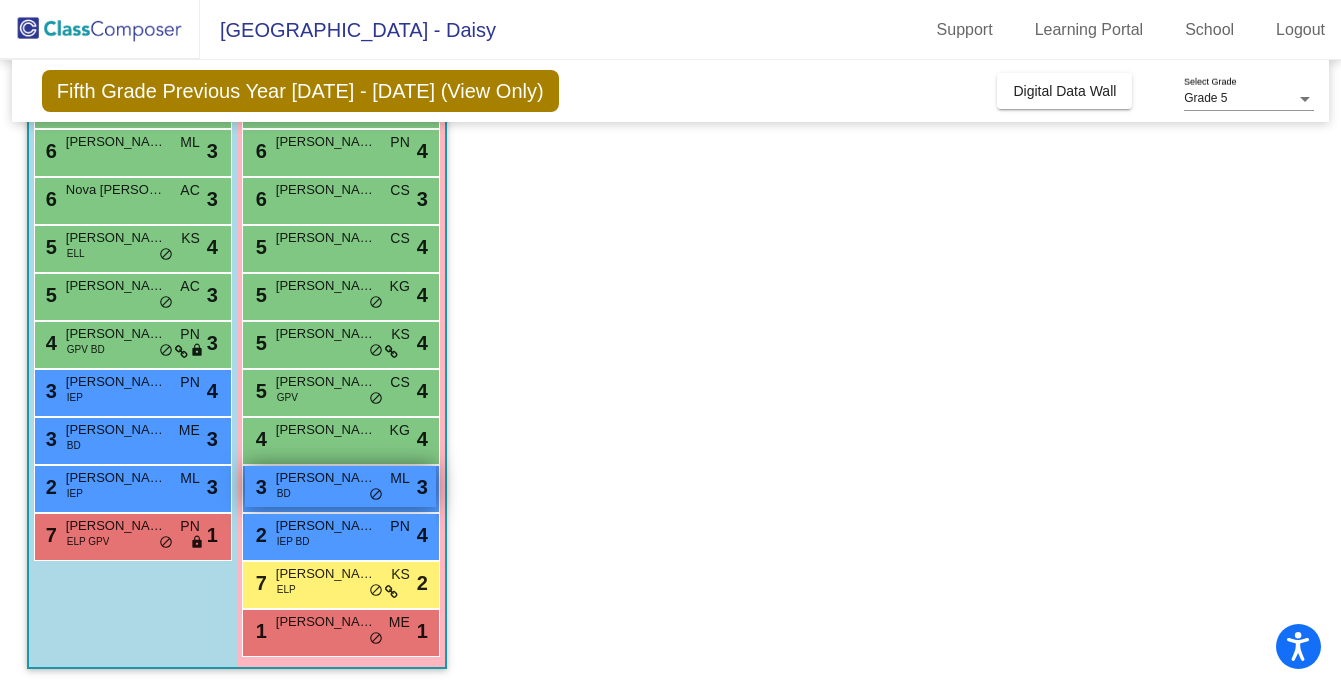 click on "[PERSON_NAME] [PERSON_NAME]" at bounding box center (326, 478) 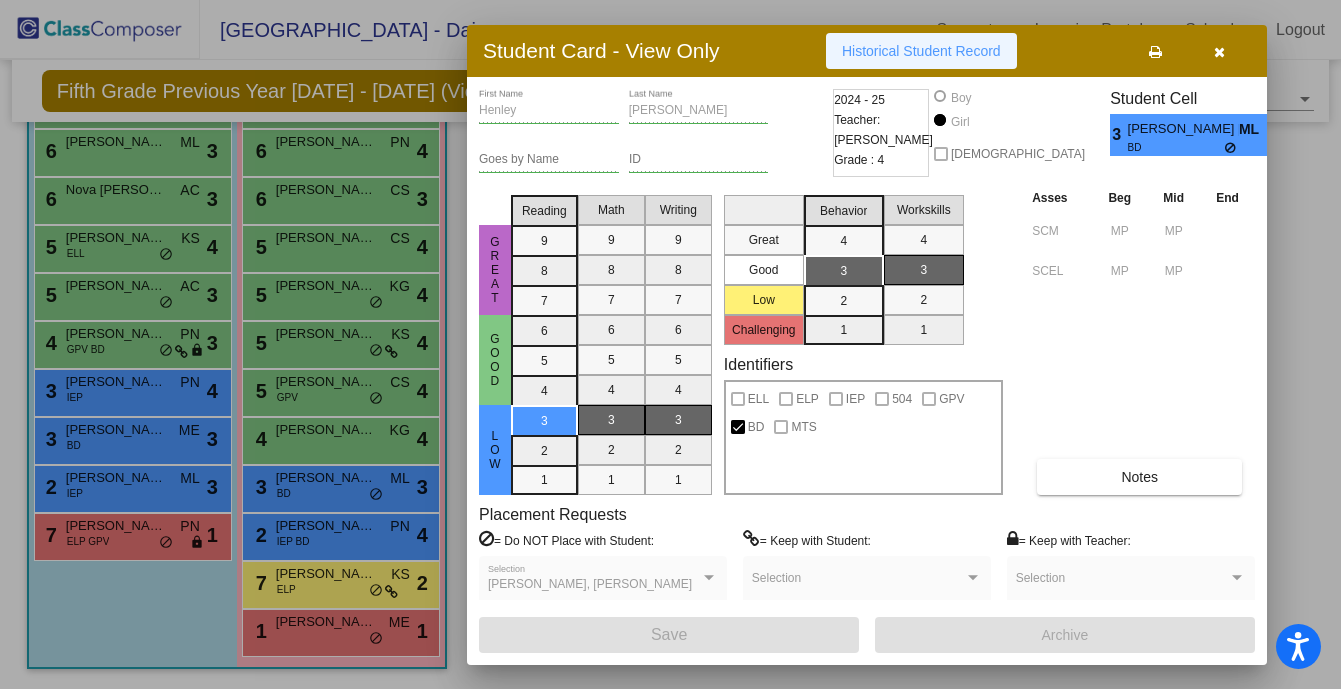 click on "Historical Student Record" at bounding box center [921, 51] 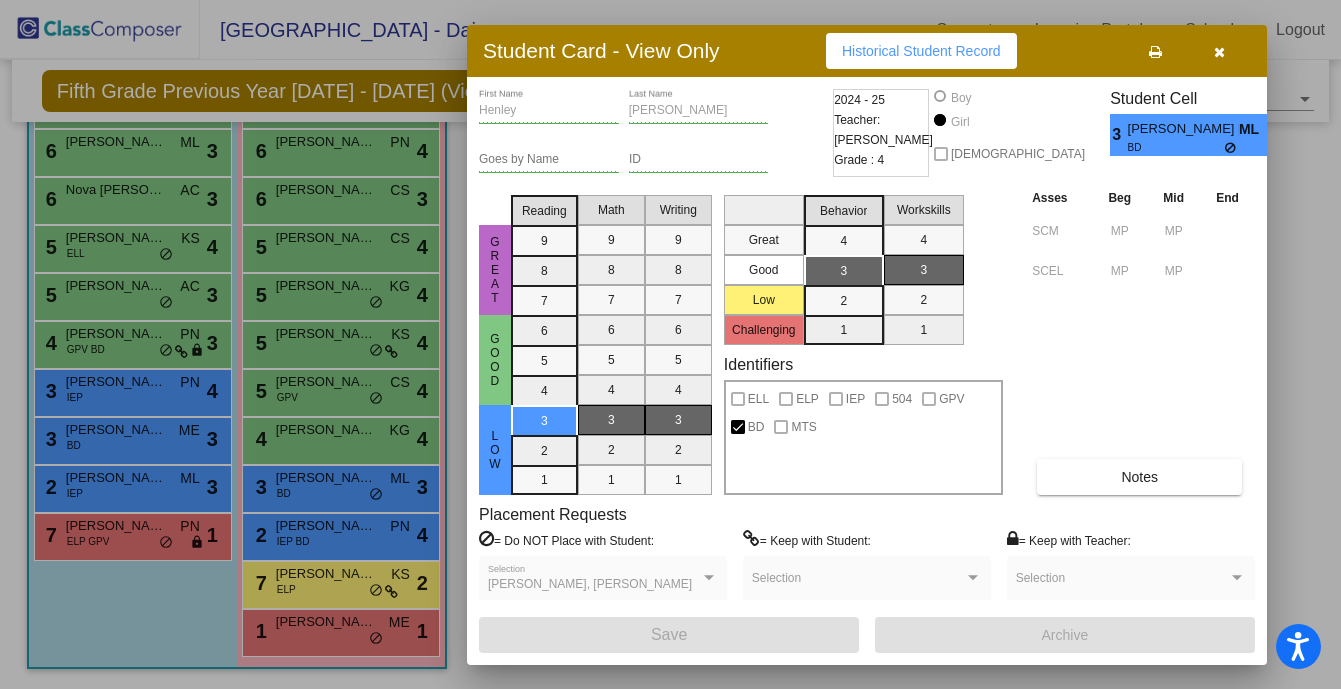 click at bounding box center [670, 344] 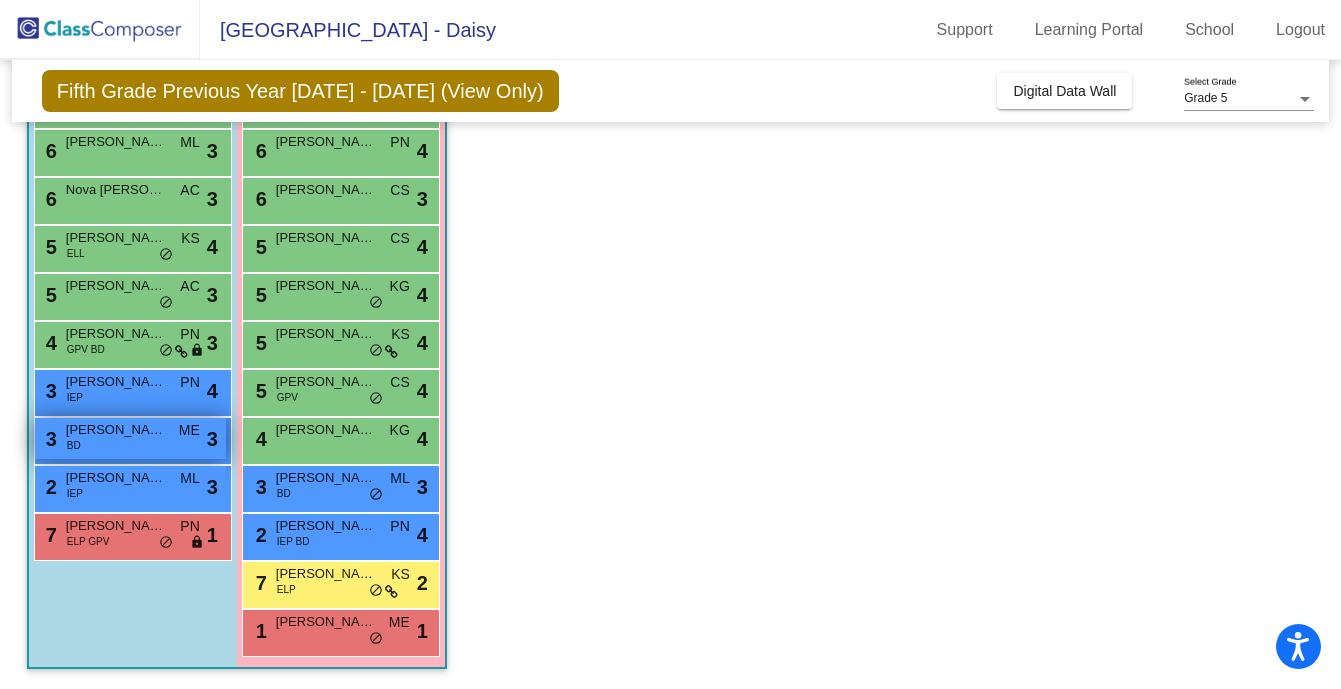 click on "3 [PERSON_NAME] BD ME lock do_not_disturb_alt 3" at bounding box center [130, 438] 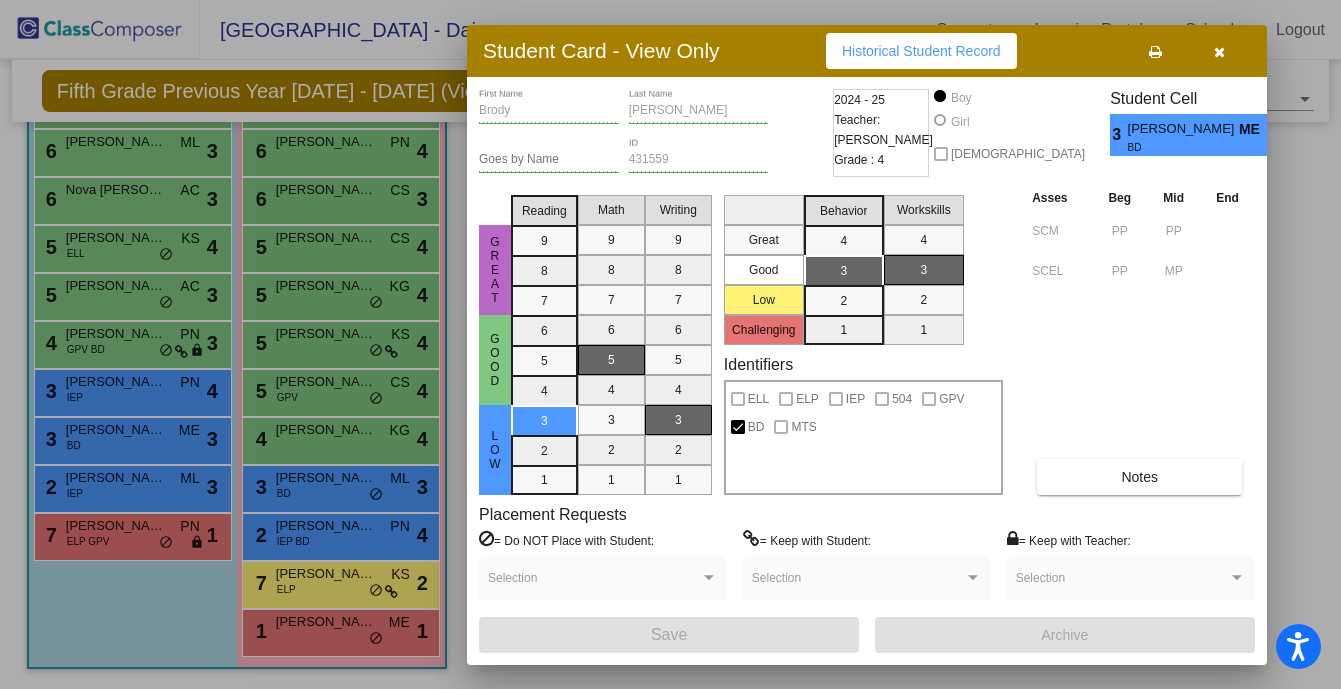 click on "Historical Student Record" at bounding box center [921, 51] 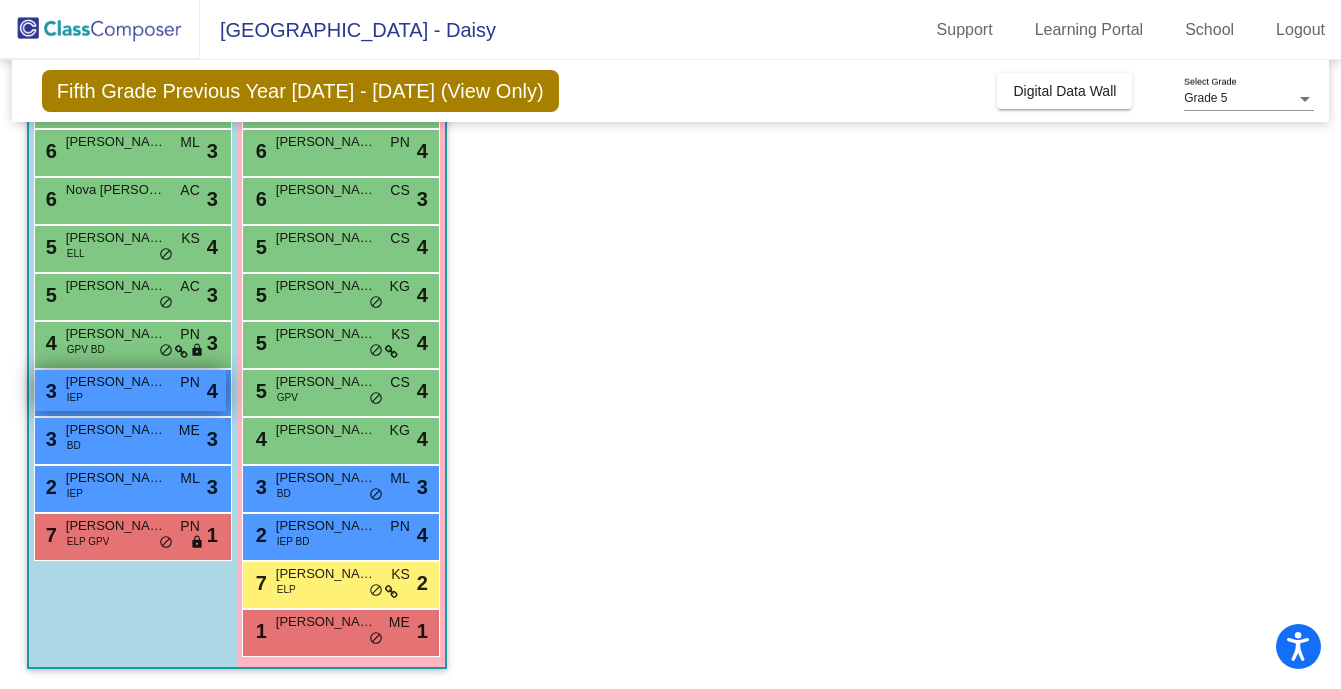 click on "[PERSON_NAME]" at bounding box center (116, 382) 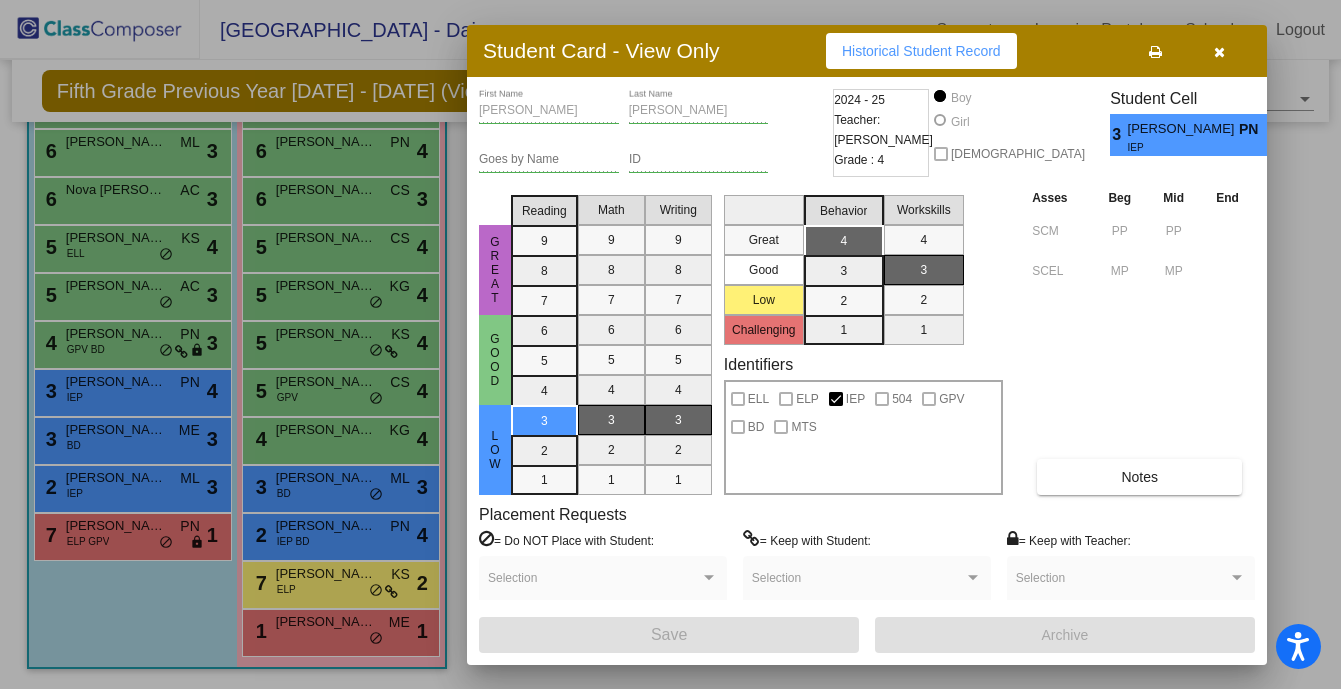 click on "Historical Student Record" at bounding box center (921, 51) 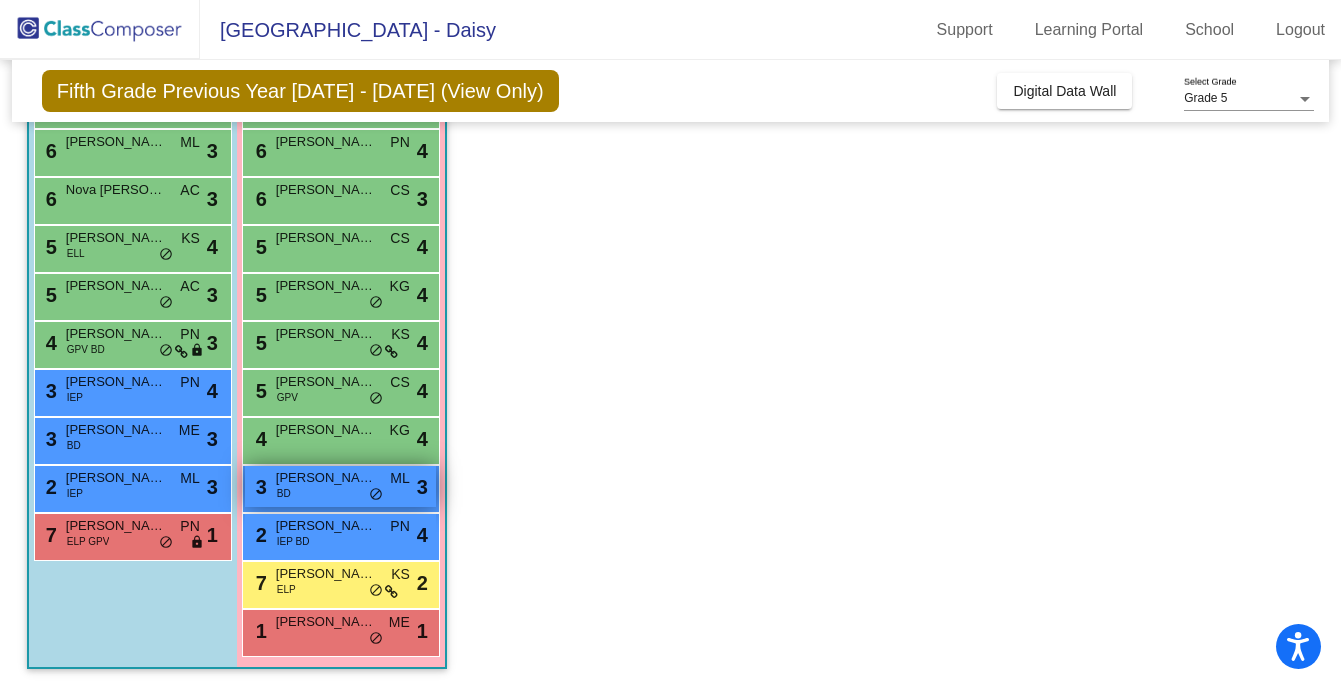 click on "[PERSON_NAME] [PERSON_NAME]" at bounding box center [326, 478] 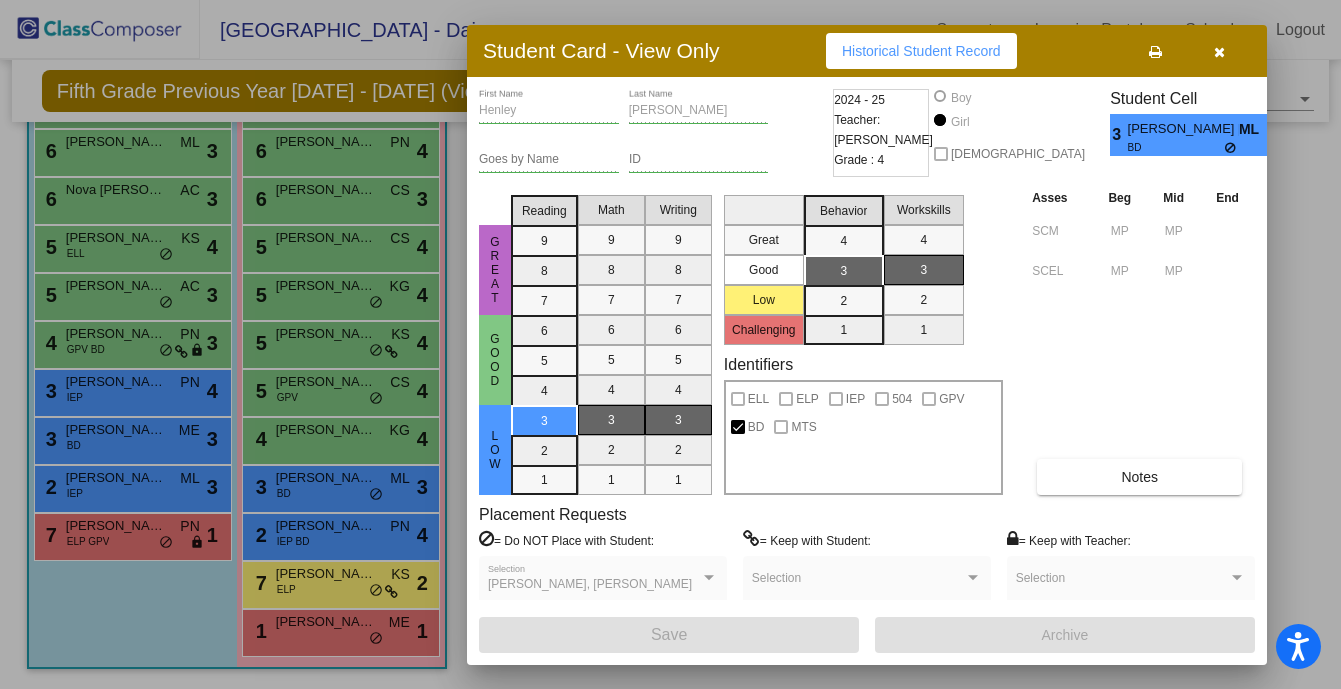 click on "Historical Student Record" at bounding box center (921, 51) 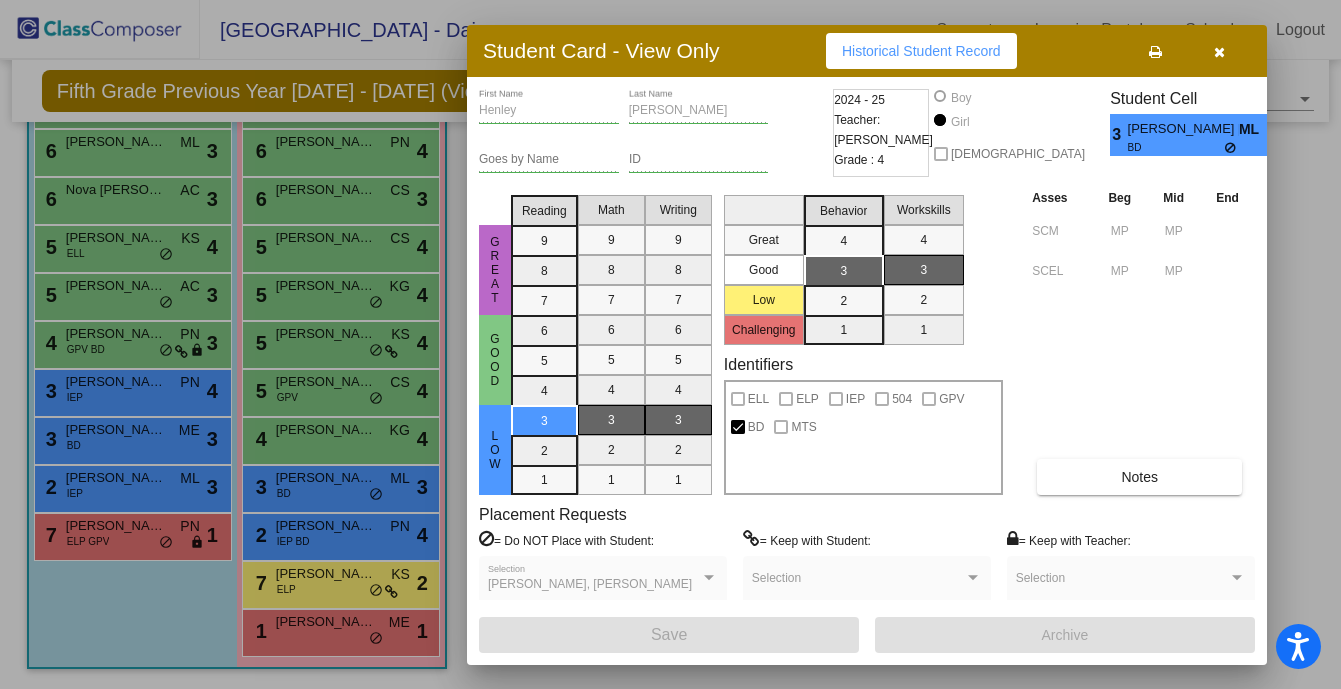 click at bounding box center (670, 344) 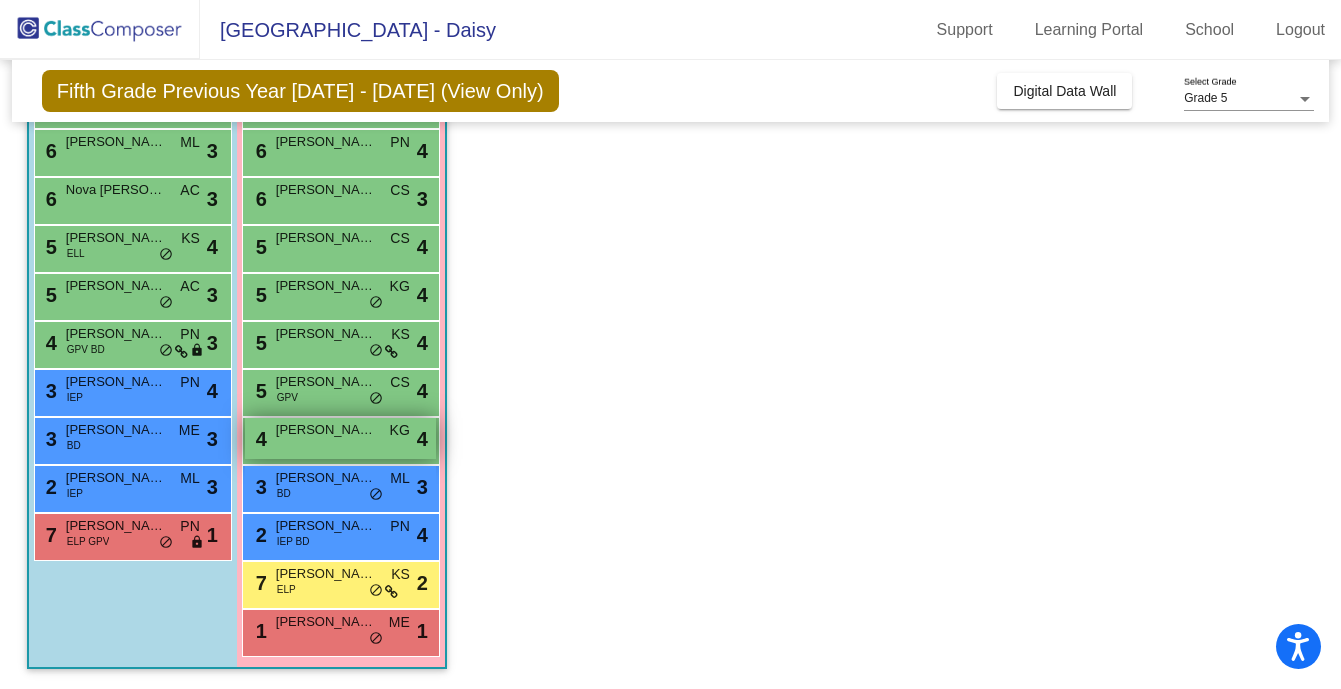 click on "4 [PERSON_NAME] KG lock do_not_disturb_alt 4" at bounding box center [340, 438] 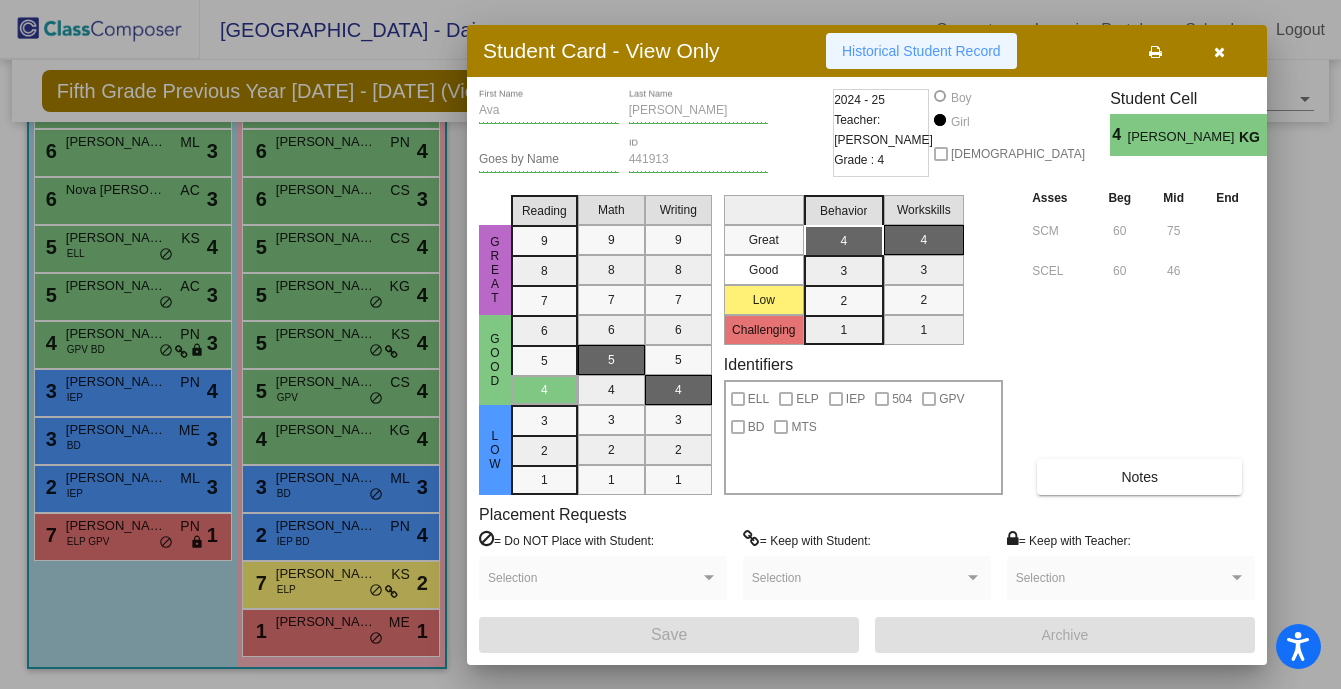 click on "Historical Student Record" at bounding box center [921, 51] 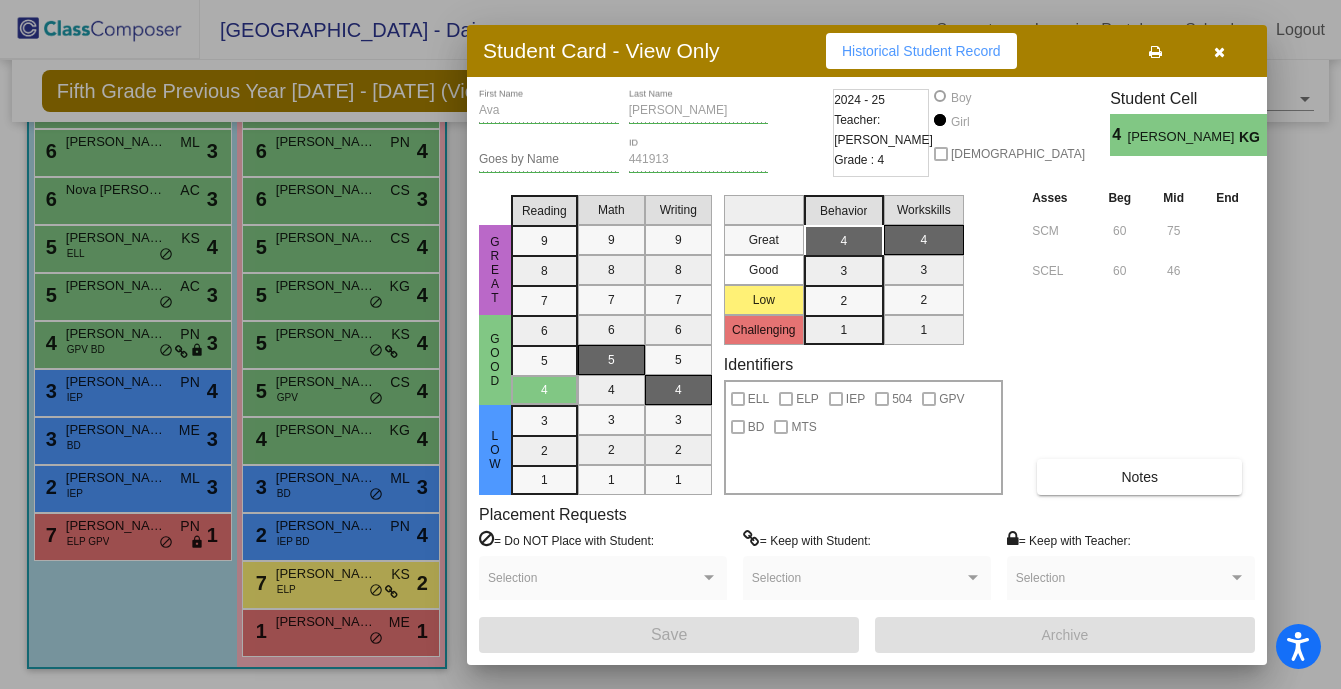 click at bounding box center (670, 344) 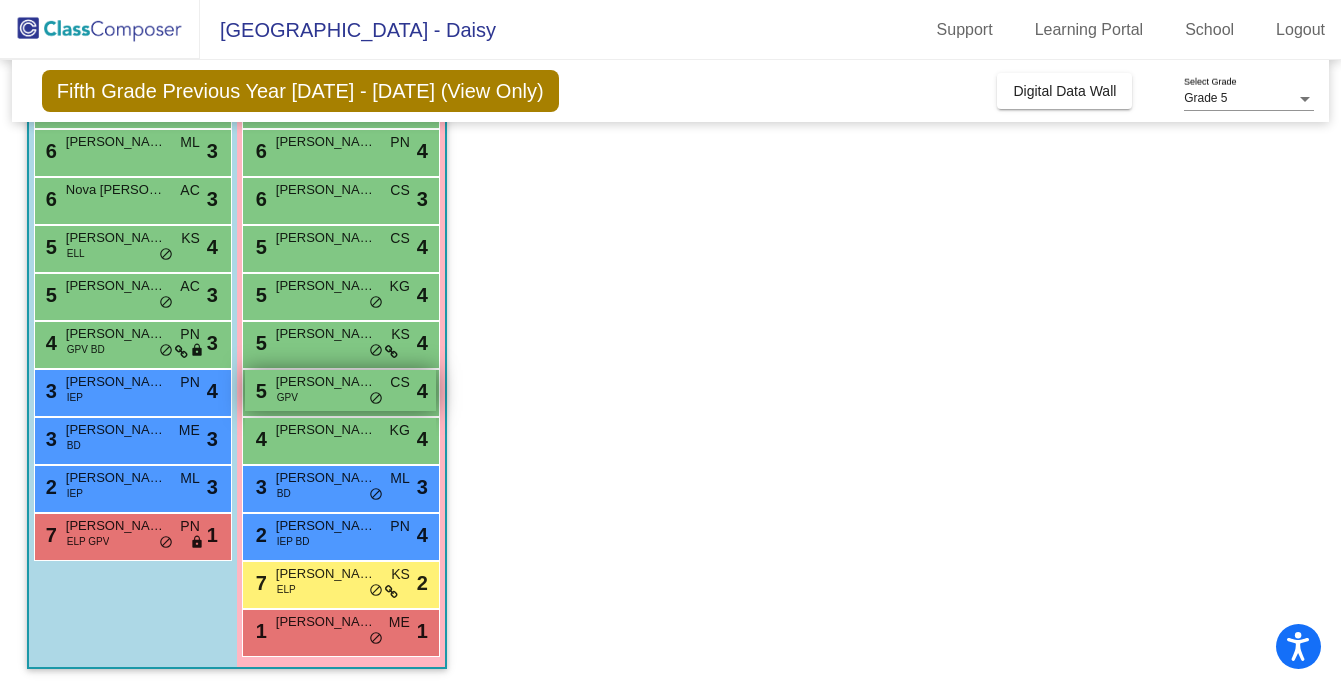 click on "5 [PERSON_NAME] GPV CS lock do_not_disturb_alt 4" at bounding box center [340, 390] 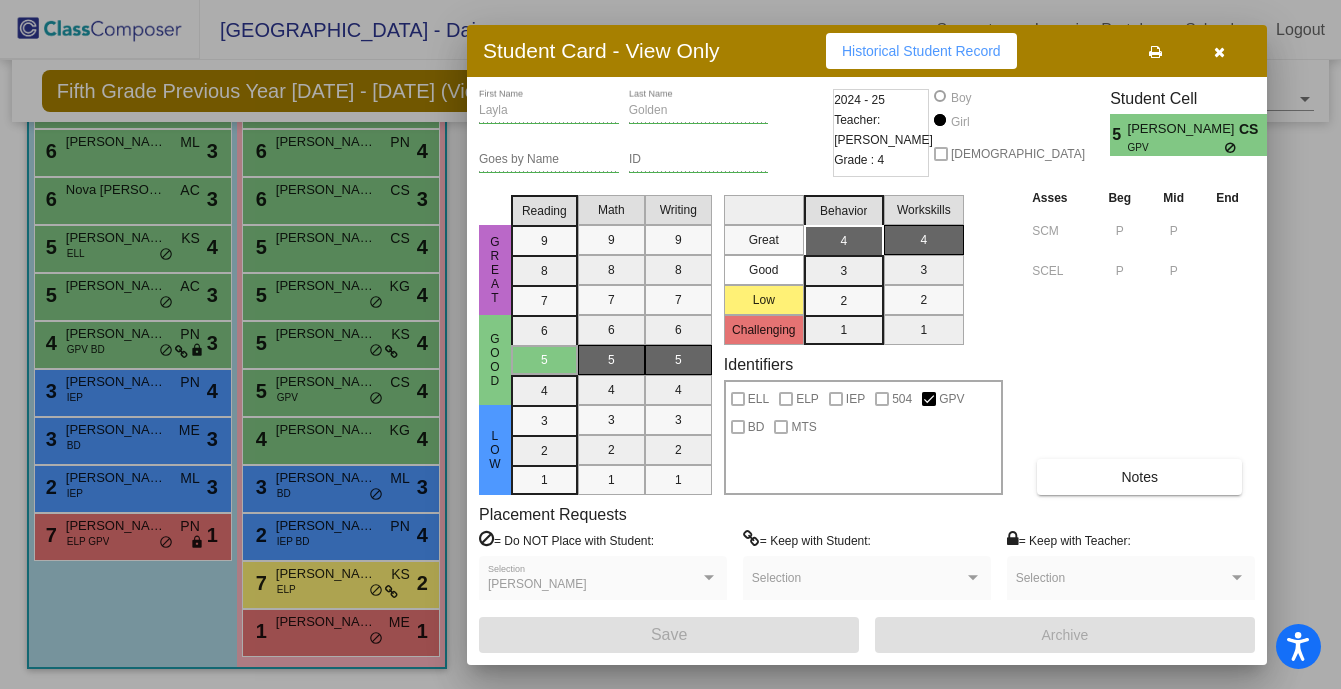 click on "Historical Student Record" at bounding box center [921, 51] 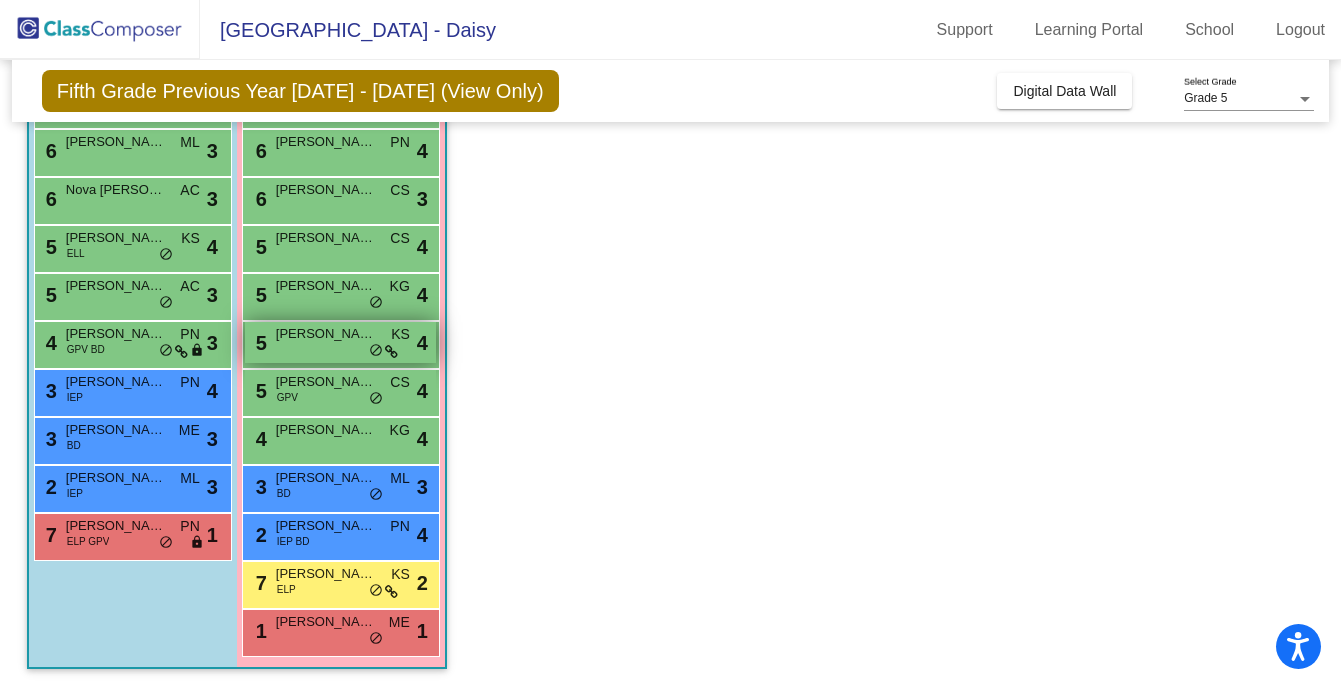 click on "[PERSON_NAME]" at bounding box center [326, 334] 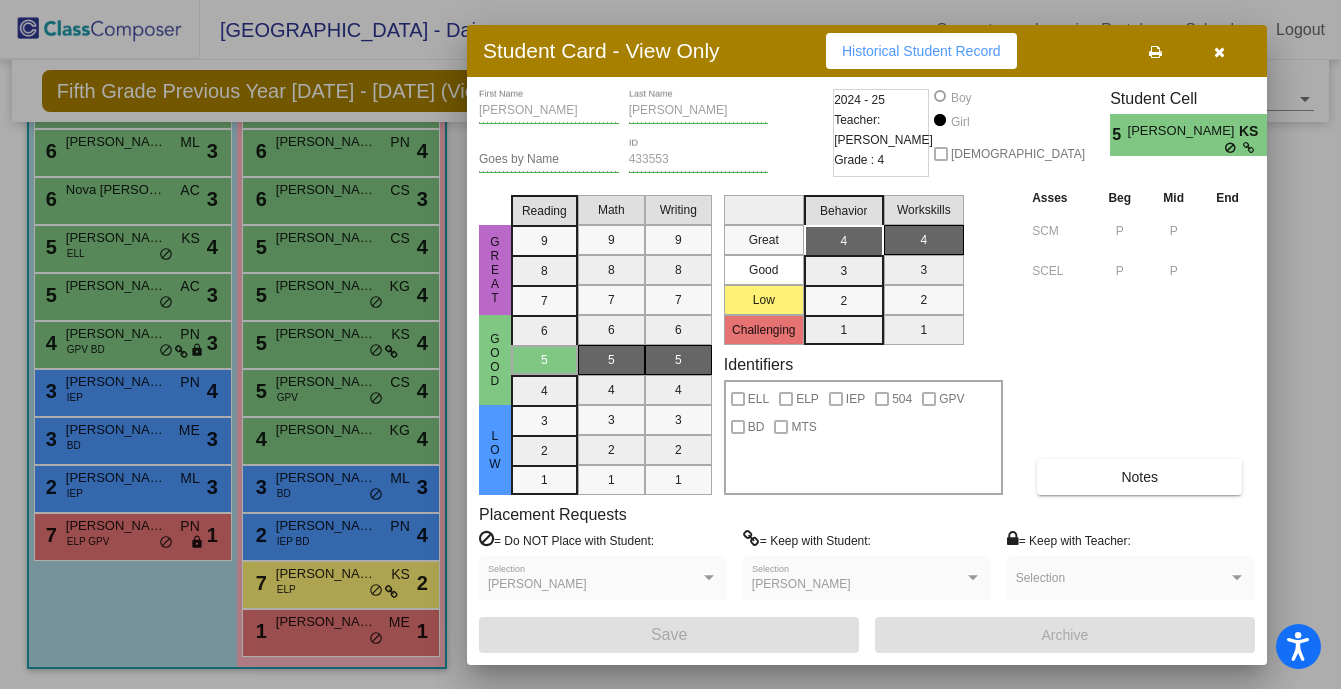 click on "Historical Student Record" at bounding box center [921, 51] 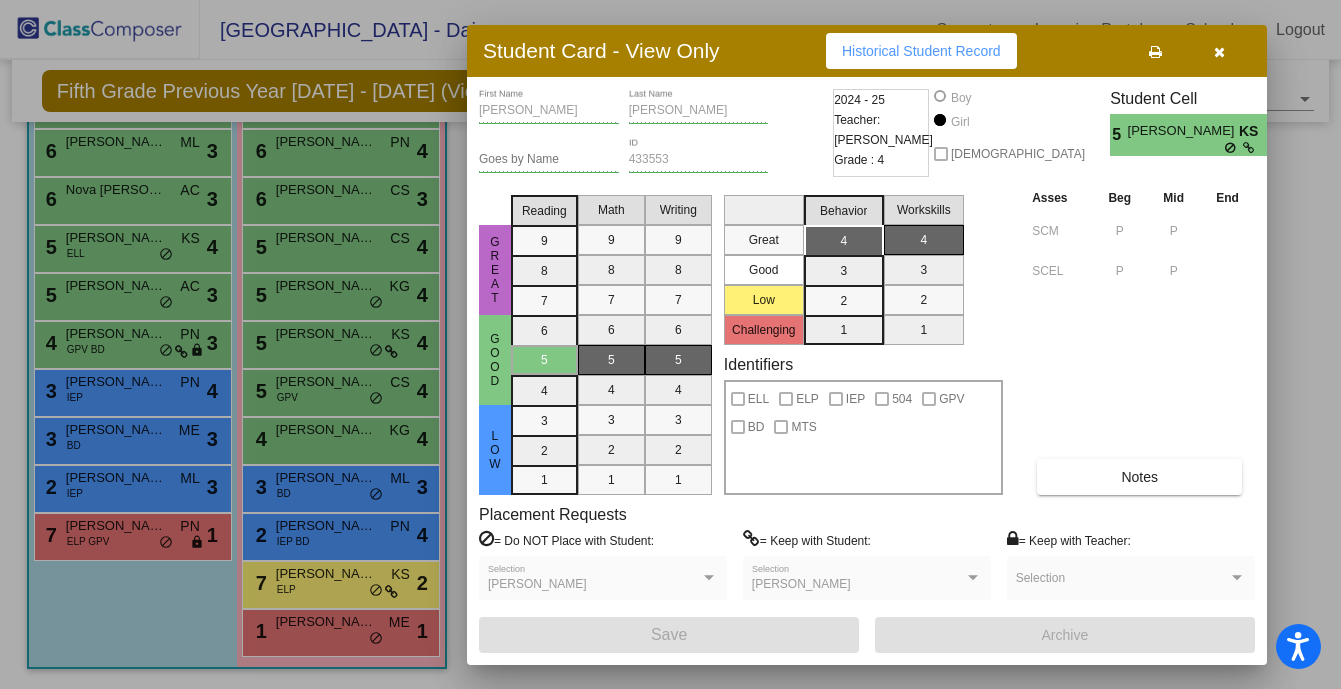 click at bounding box center (670, 344) 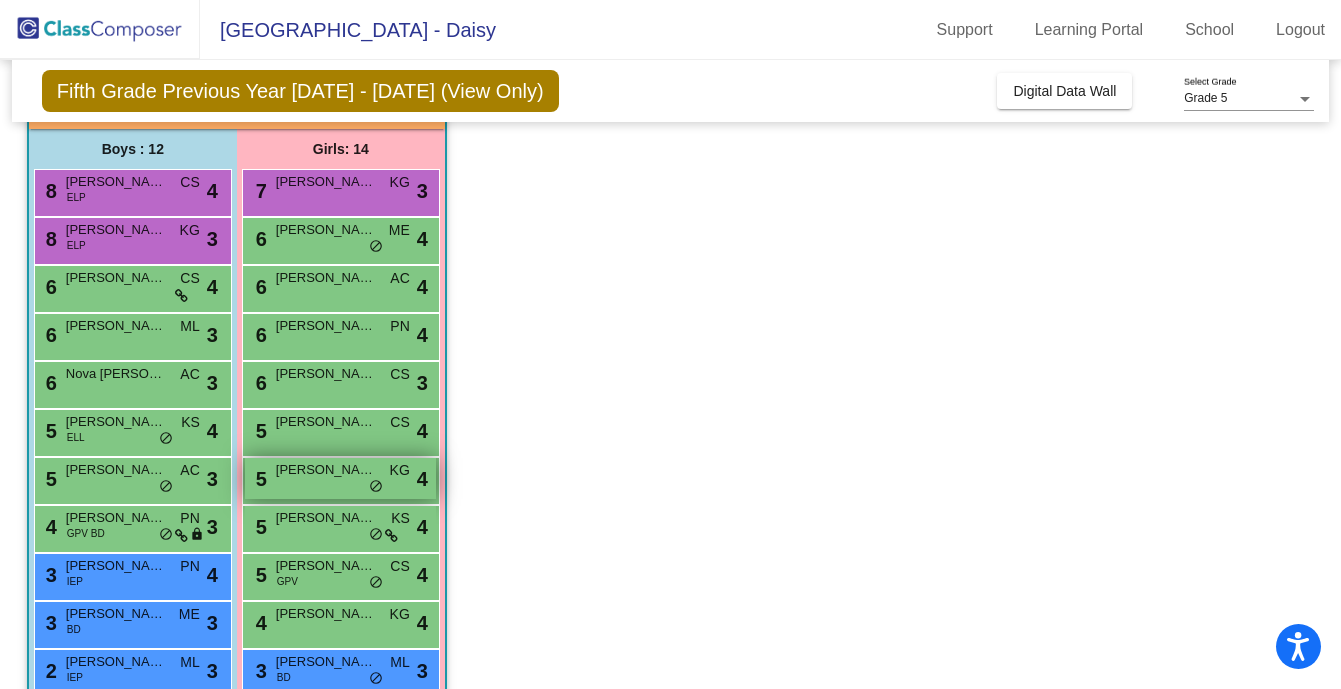 scroll, scrollTop: 150, scrollLeft: 0, axis: vertical 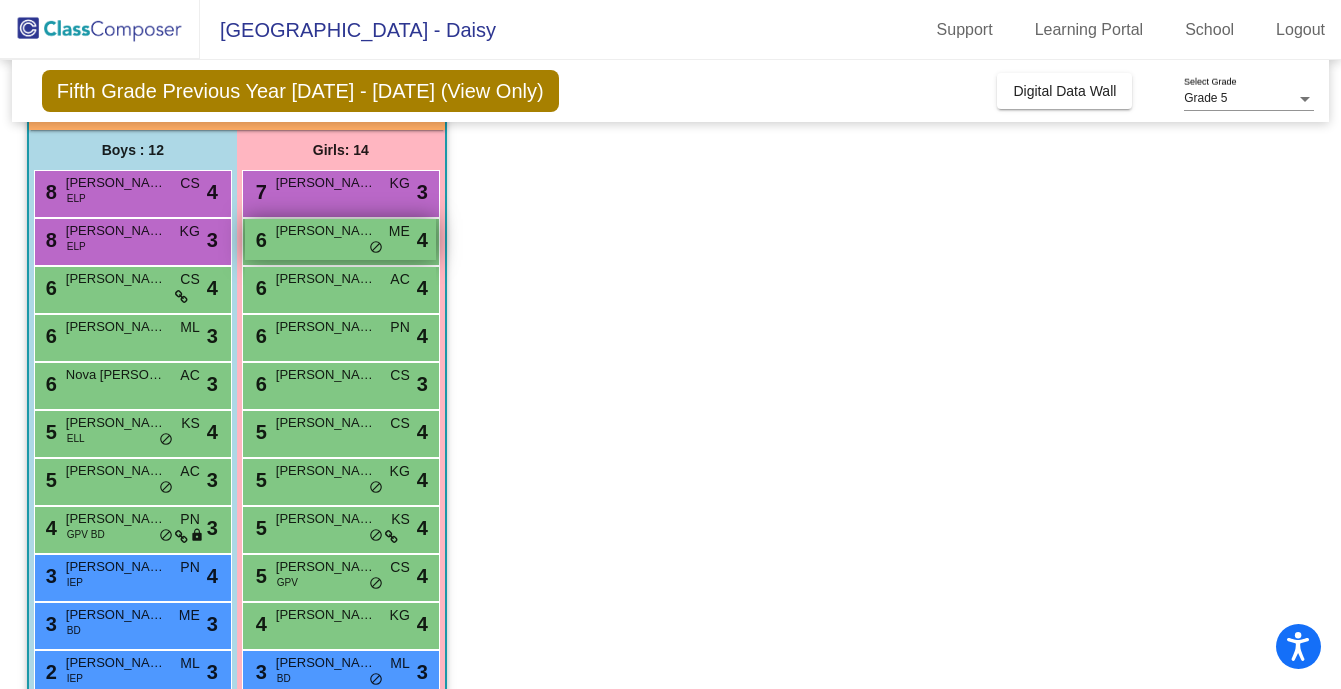 click on "[PERSON_NAME]" at bounding box center [326, 231] 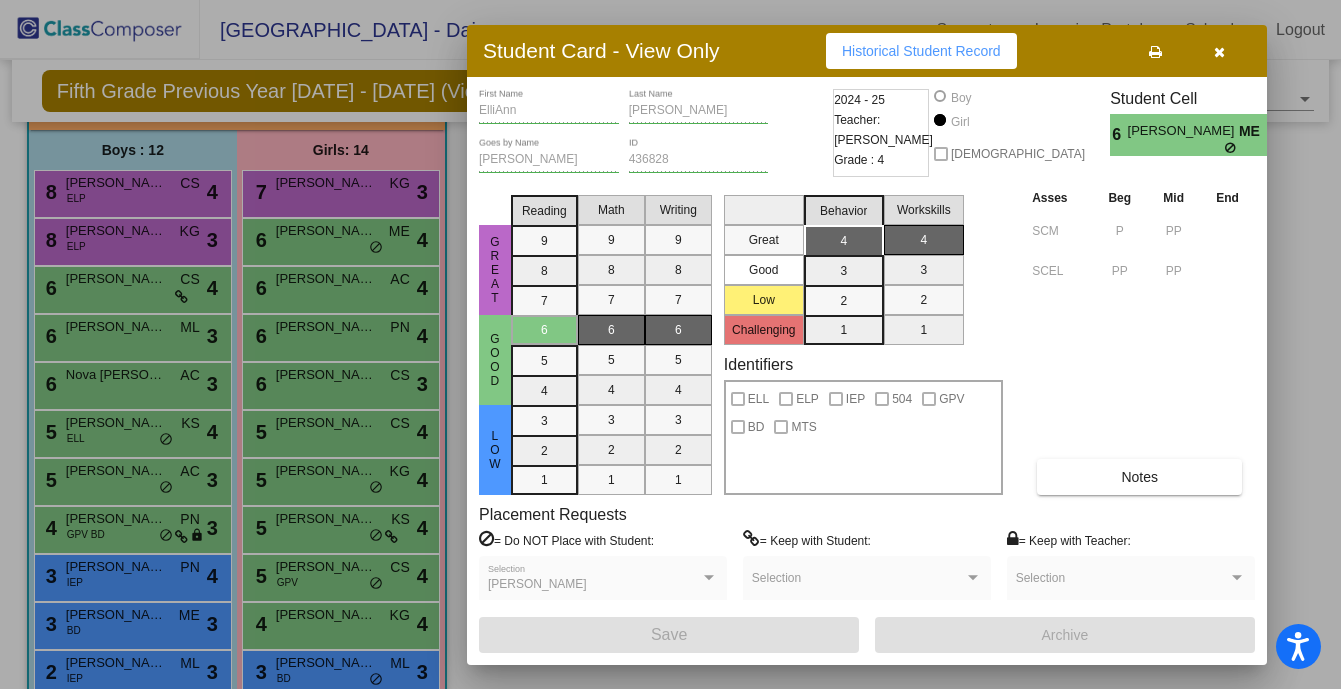 click on "Historical Student Record" at bounding box center [921, 51] 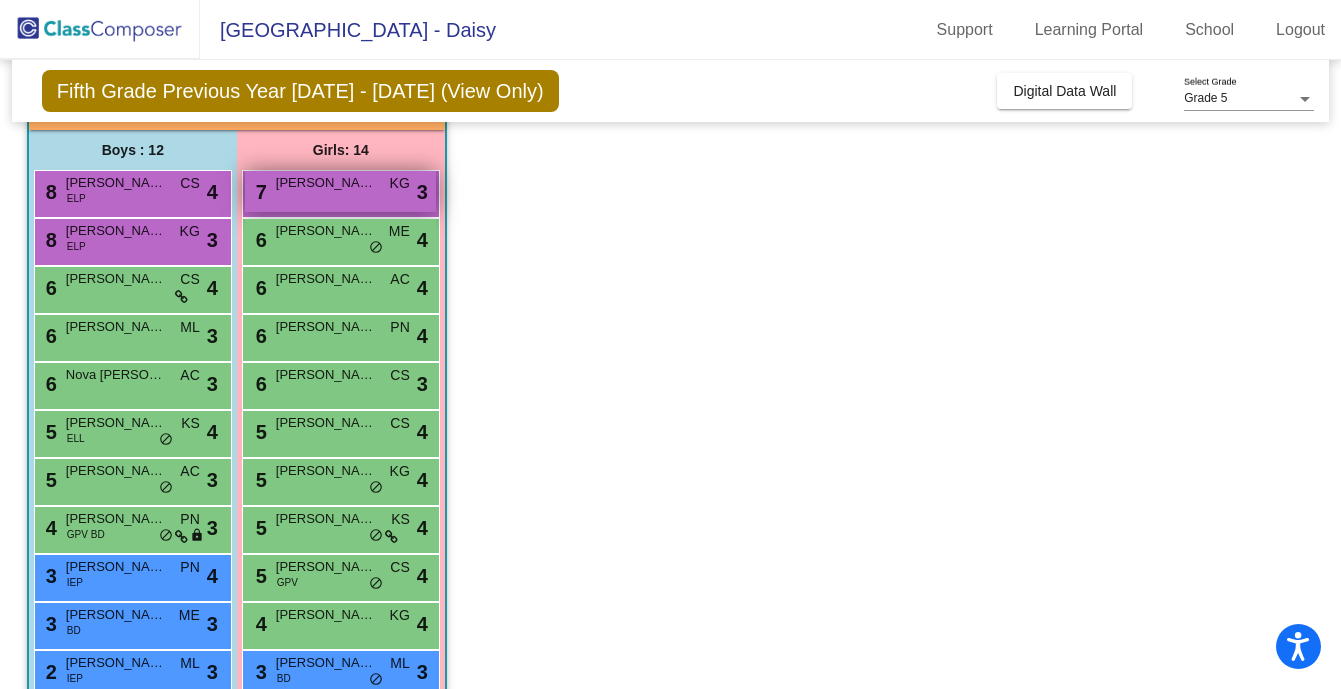 click on "[PERSON_NAME]" at bounding box center (326, 183) 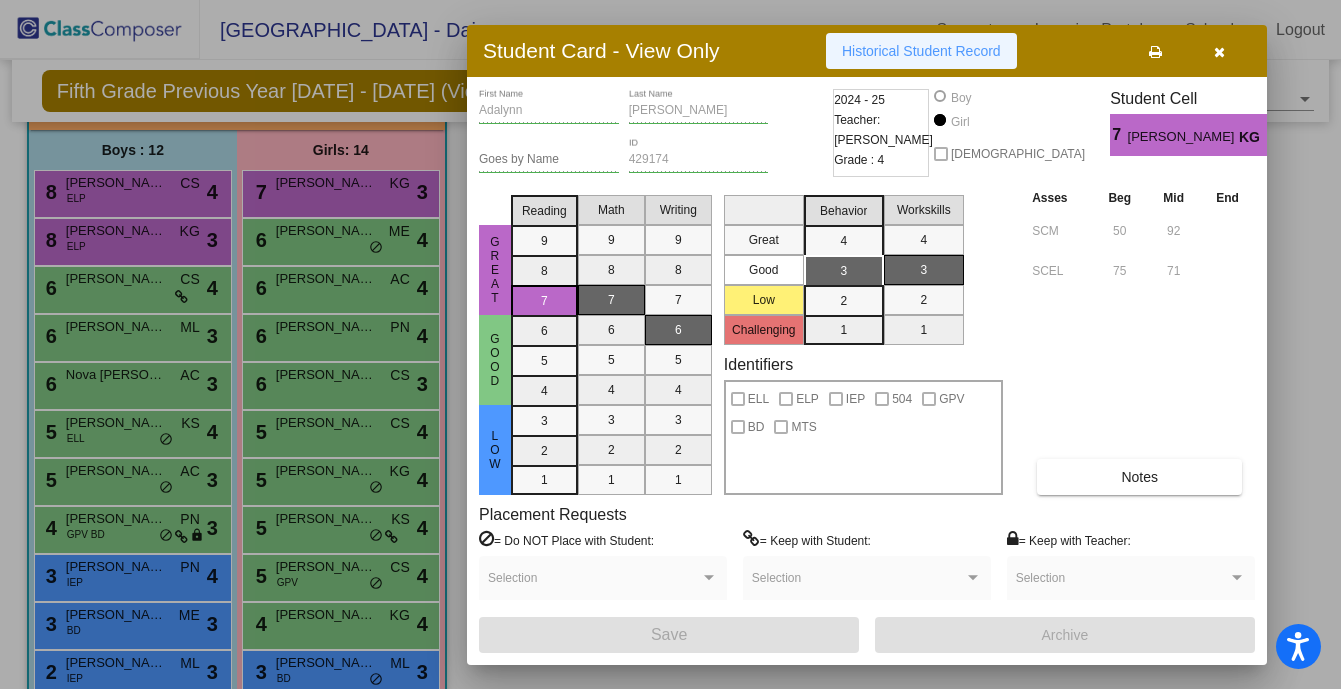 click on "Historical Student Record" at bounding box center (921, 51) 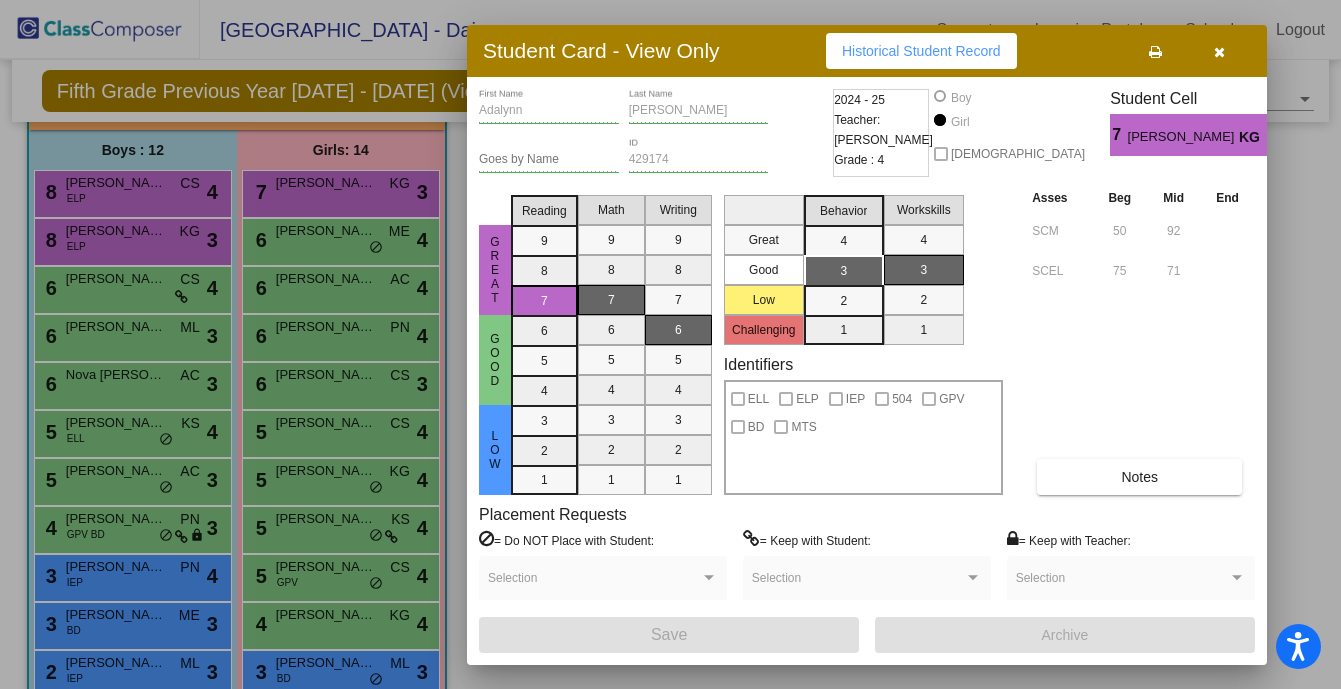 click at bounding box center [1219, 52] 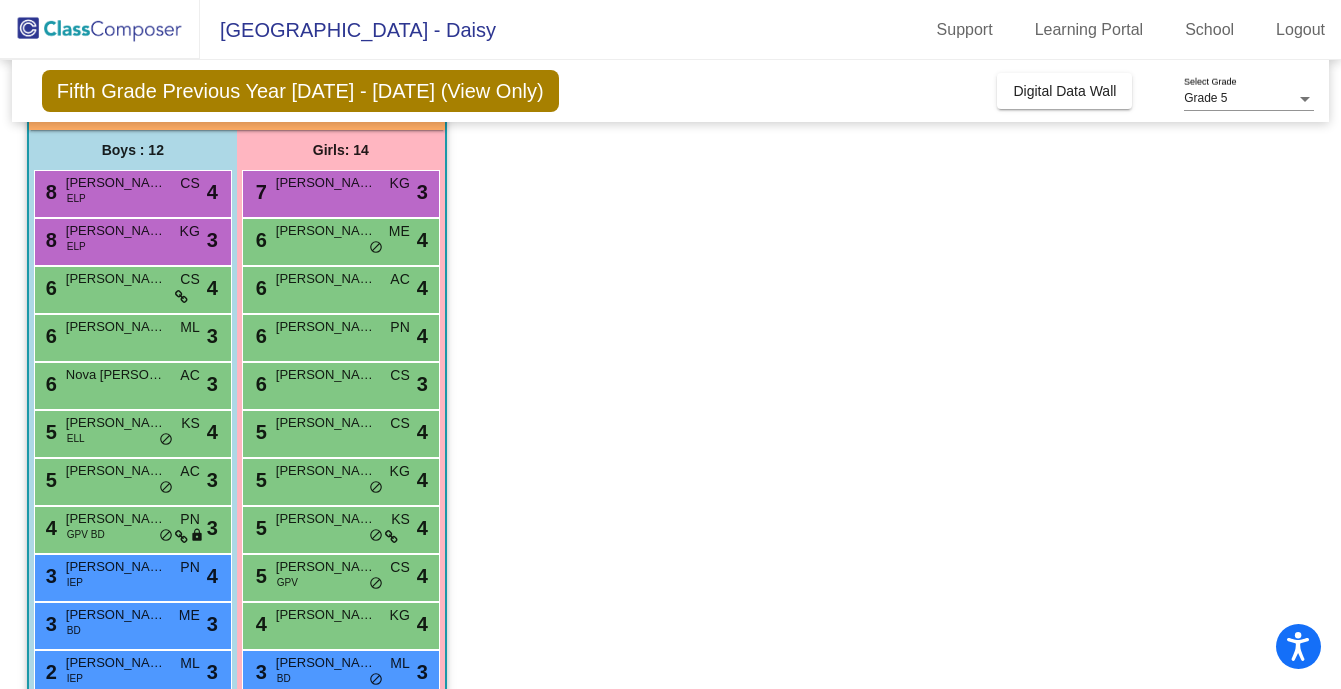 click on "Class 6    picture_as_pdf [PERSON_NAME]  Add Student  First Name Last Name Student Id  (Recommended)   Boy   Girl   [DEMOGRAPHIC_DATA] Add Close  Boys : 12  8 [PERSON_NAME] ELP CS lock do_not_disturb_alt 4 8 [PERSON_NAME] ELP KG lock do_not_disturb_alt 3 6 [PERSON_NAME] CS lock do_not_disturb_alt 4 6 [PERSON_NAME] ML lock do_not_disturb_alt 3 6 Nova [PERSON_NAME] AC lock do_not_disturb_alt 3 5 [PERSON_NAME] ELL KS lock do_not_disturb_alt 4 5 [PERSON_NAME] [PERSON_NAME] lock do_not_disturb_alt 3 4 Xander [PERSON_NAME] GPV BD PN lock do_not_disturb_alt 3 3 [PERSON_NAME] IEP PN lock do_not_disturb_alt 4 3 [PERSON_NAME] BD ME lock do_not_disturb_alt 3 2 [PERSON_NAME] IEP ML lock do_not_disturb_alt 3 7 [PERSON_NAME] ELP GPV PN lock do_not_disturb_alt 1 Girls: 14 7 [PERSON_NAME] KG lock do_not_disturb_alt 3 6 [PERSON_NAME] ME lock do_not_disturb_alt 4 6 [PERSON_NAME] lock do_not_disturb_alt 4 6 [PERSON_NAME] PN lock do_not_disturb_alt 4 6 [PERSON_NAME] CS lock do_not_disturb_alt 3 5 [PERSON_NAME]" 